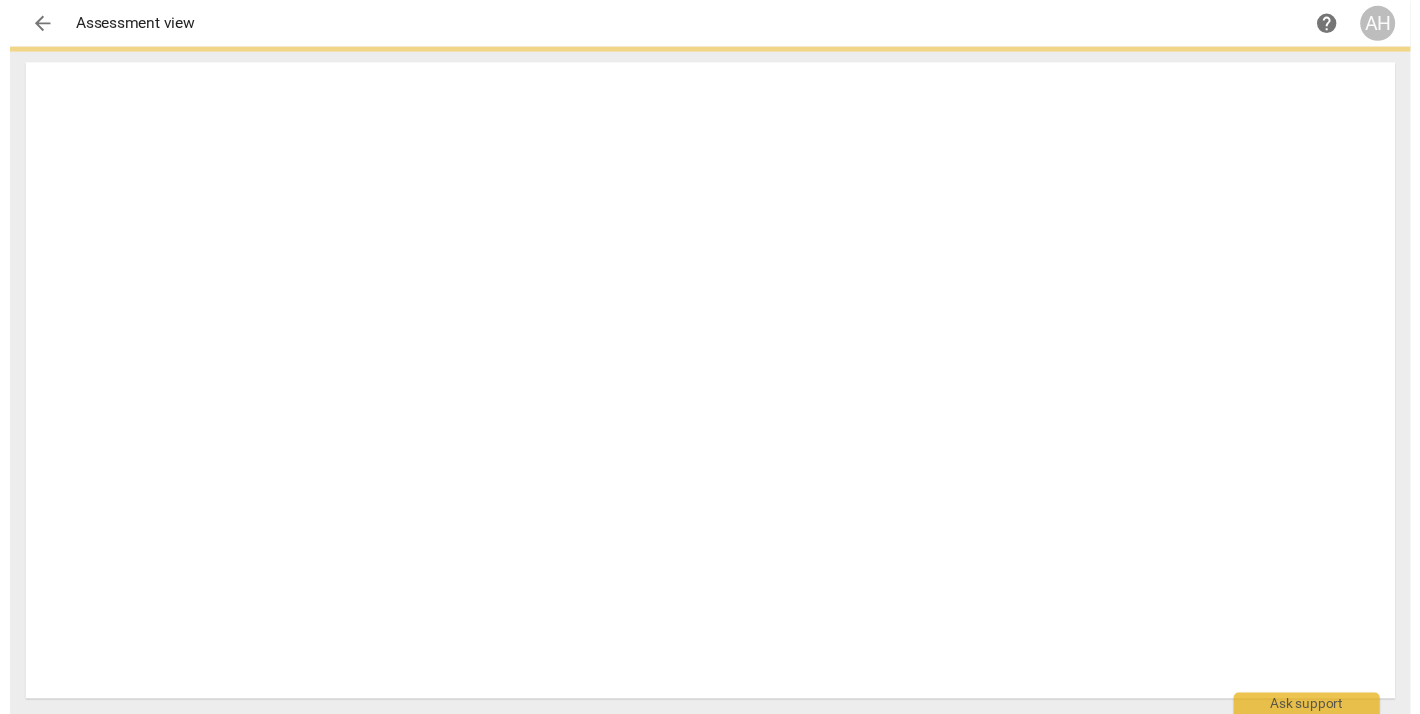 scroll, scrollTop: 0, scrollLeft: 0, axis: both 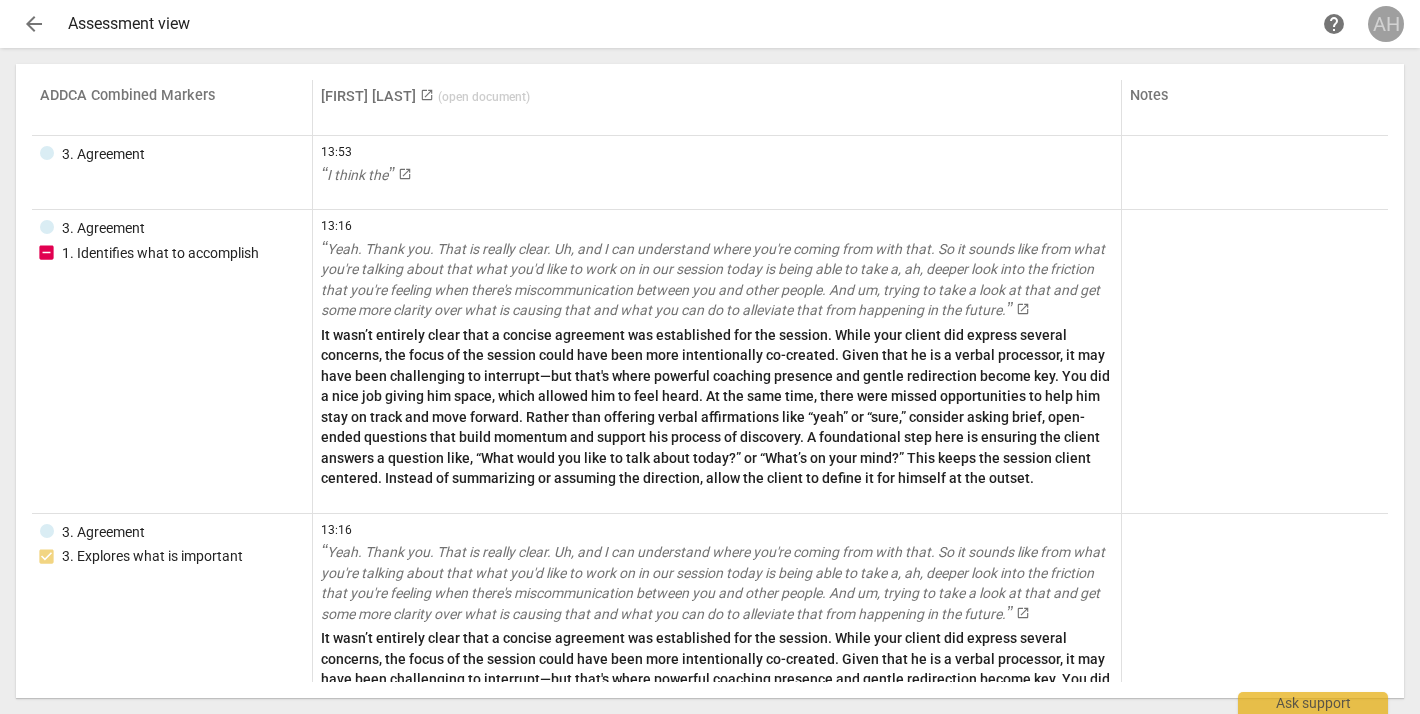 click on "AH" at bounding box center (1386, 24) 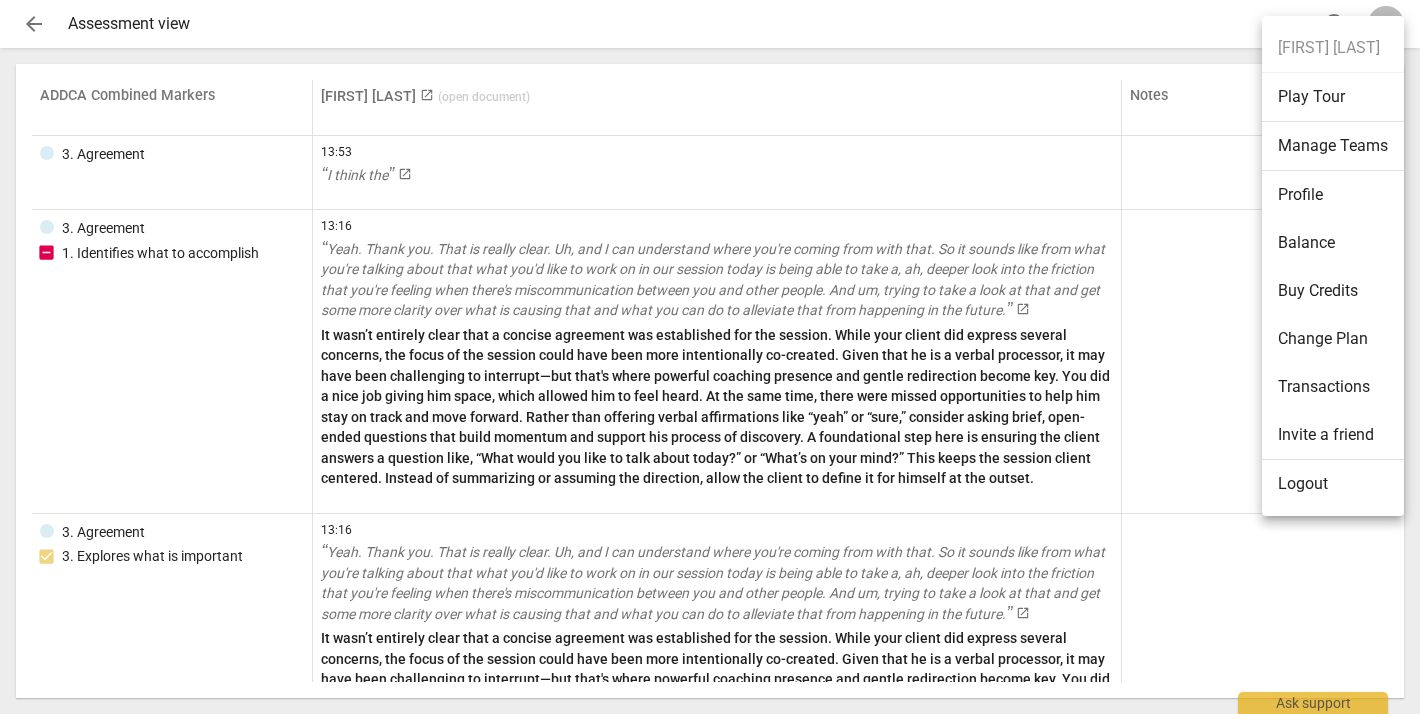 click on "Profile" at bounding box center [1333, 195] 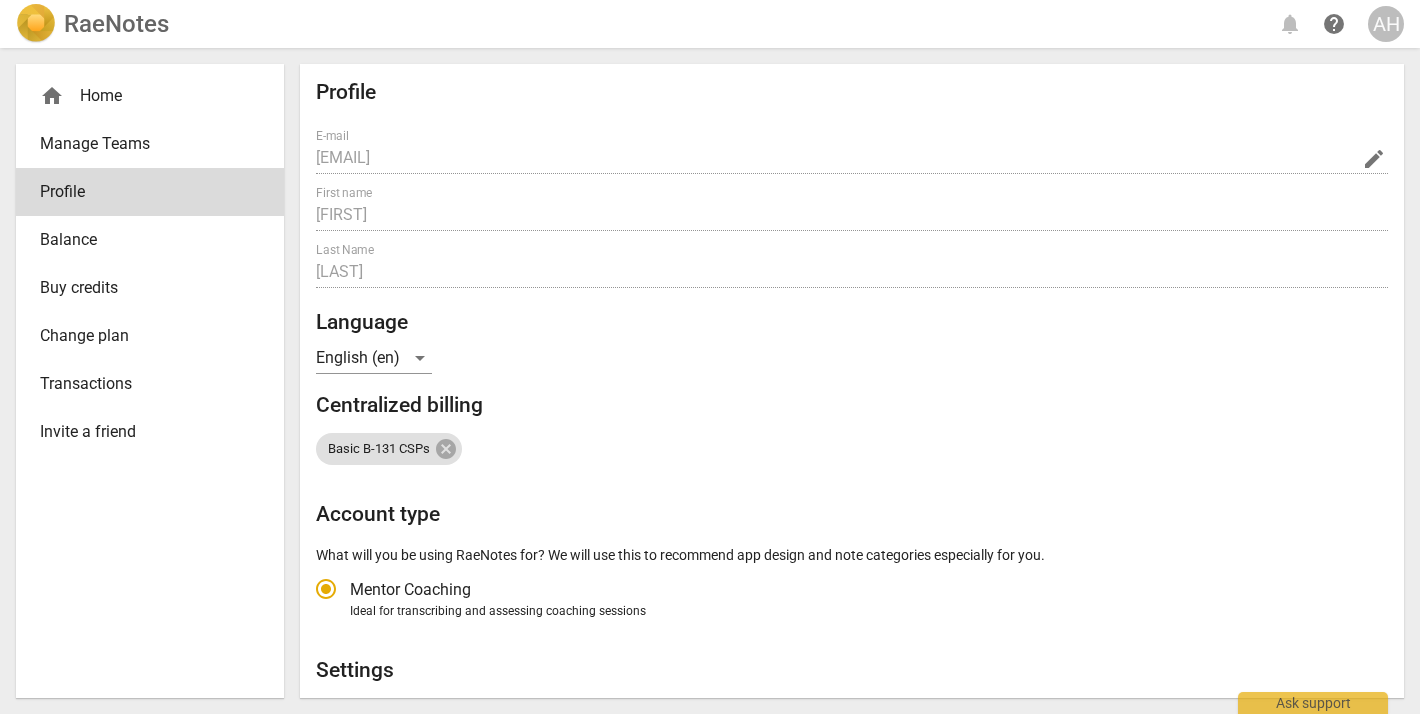 radio on "false" 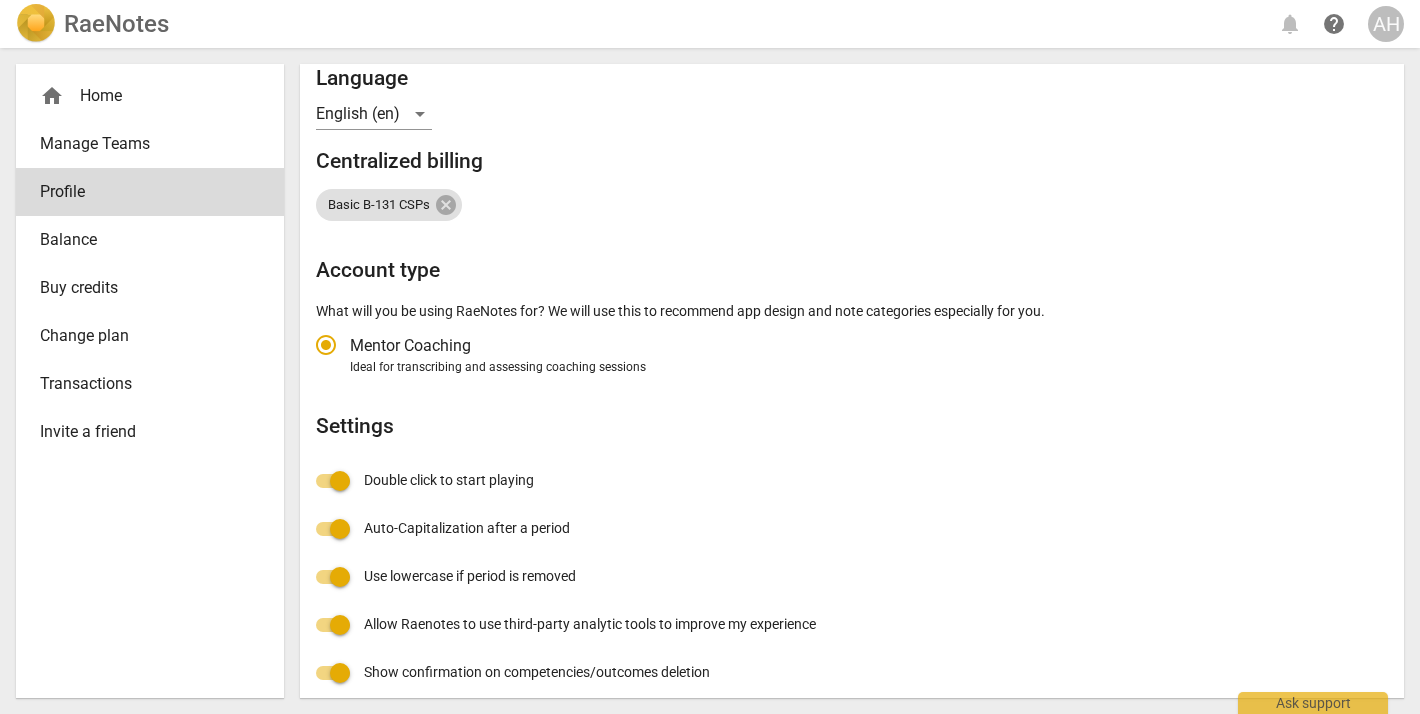 scroll, scrollTop: 355, scrollLeft: 0, axis: vertical 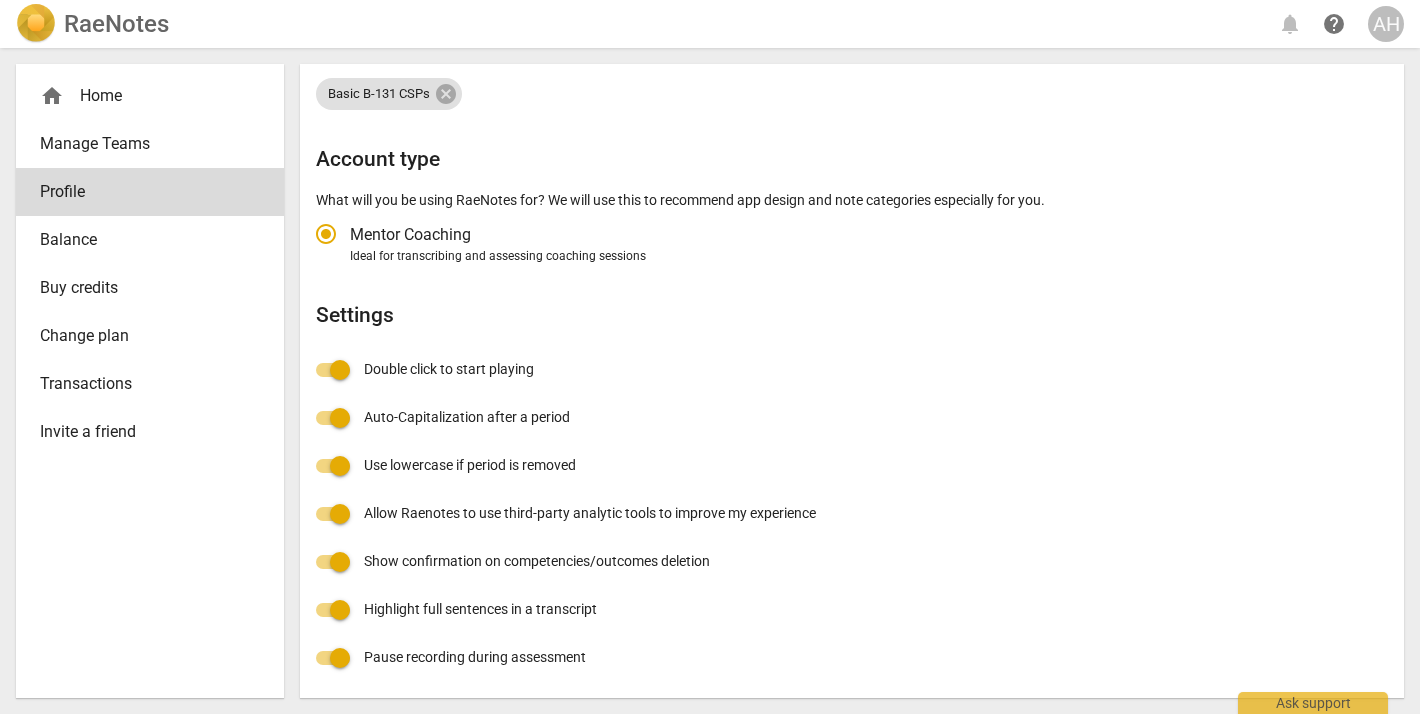 click on "Manage Teams" at bounding box center [142, 144] 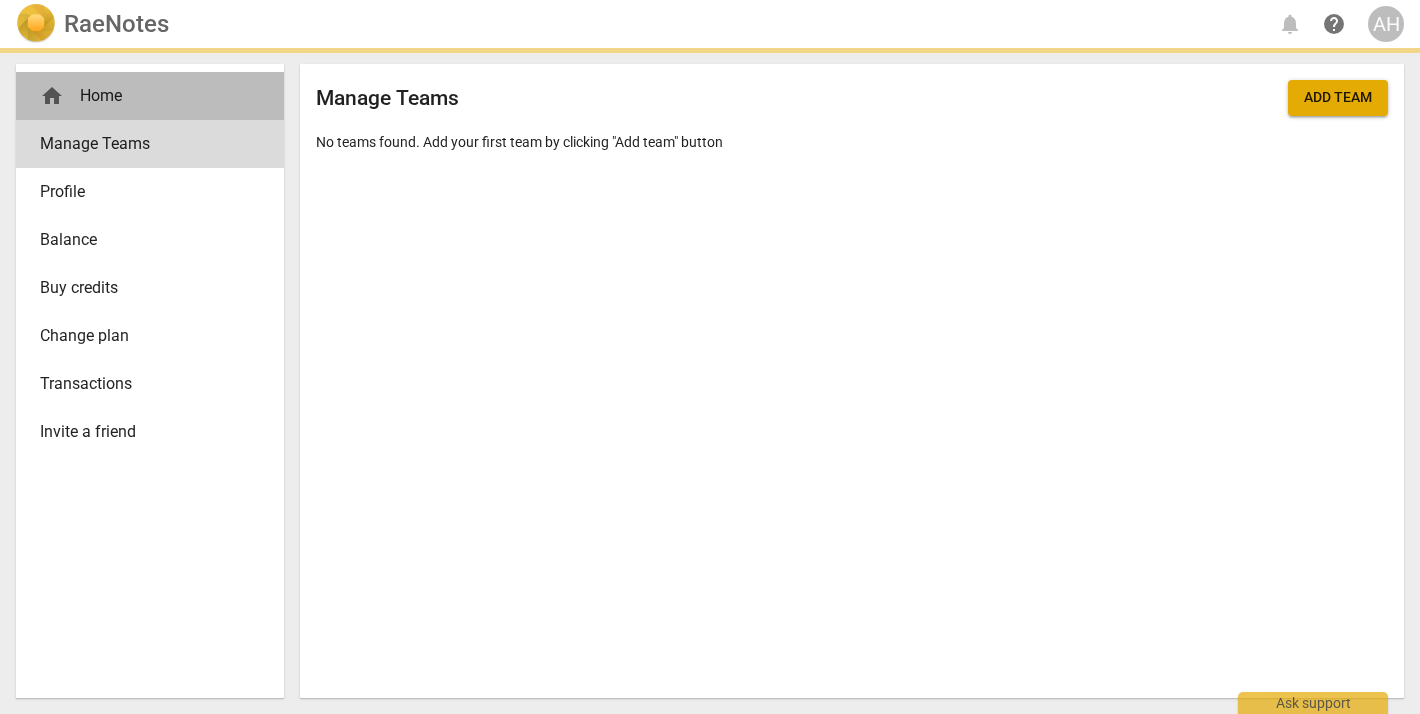 click on "home Home" at bounding box center [142, 96] 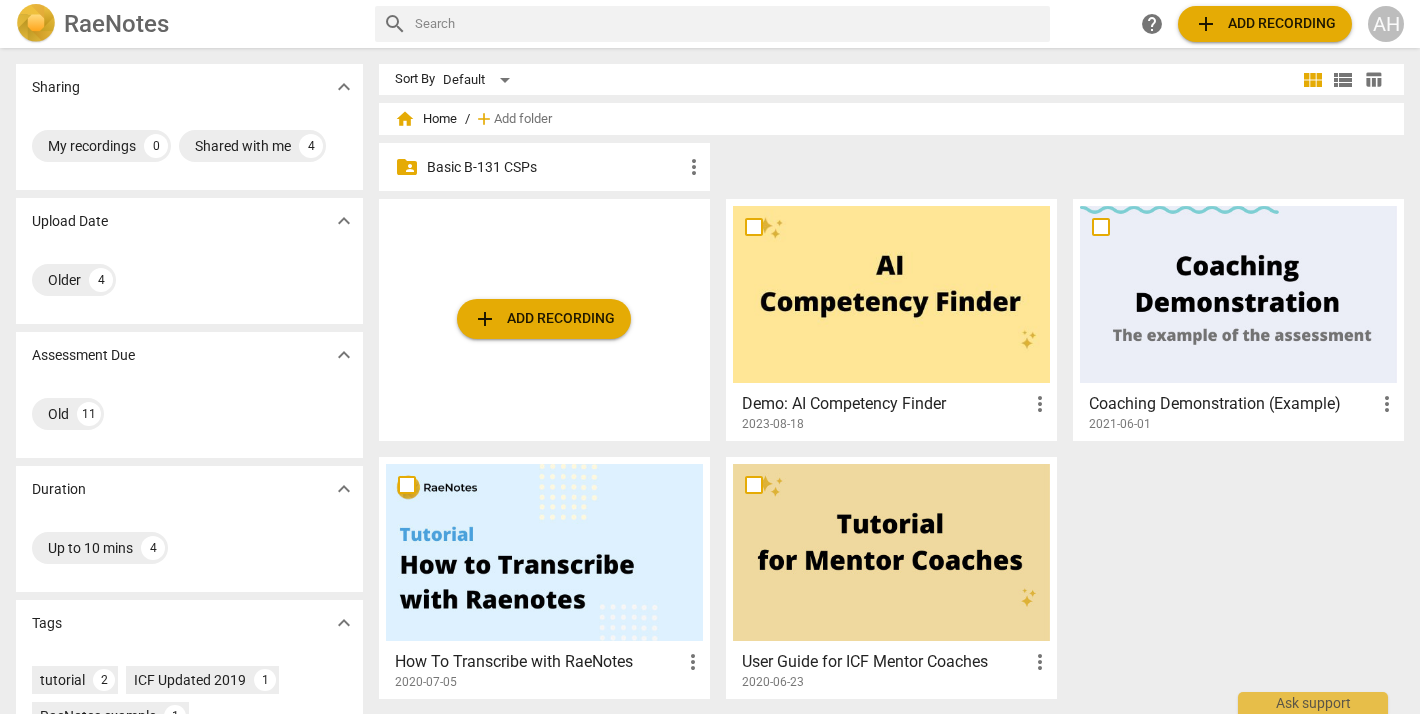 click on "Basic B-131 CSPs" at bounding box center (554, 167) 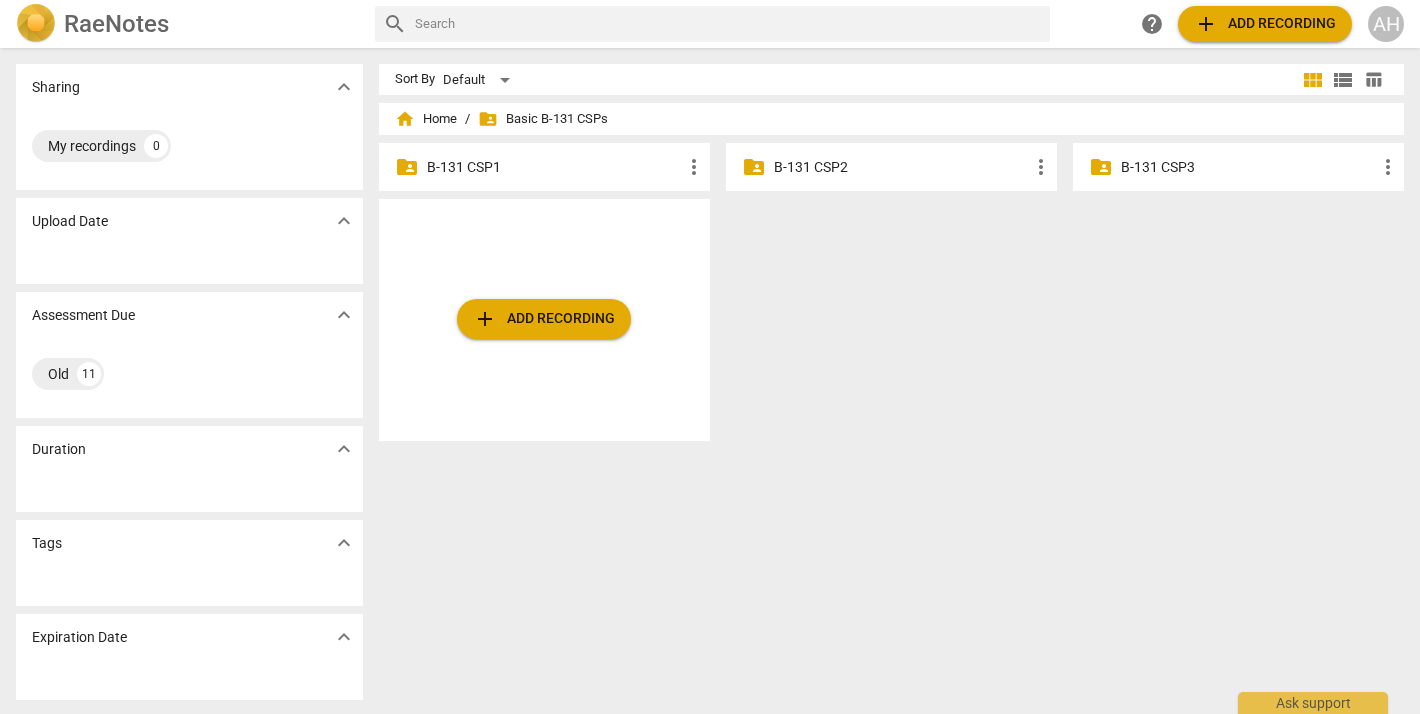 click on "B-131 CSP2" at bounding box center (901, 167) 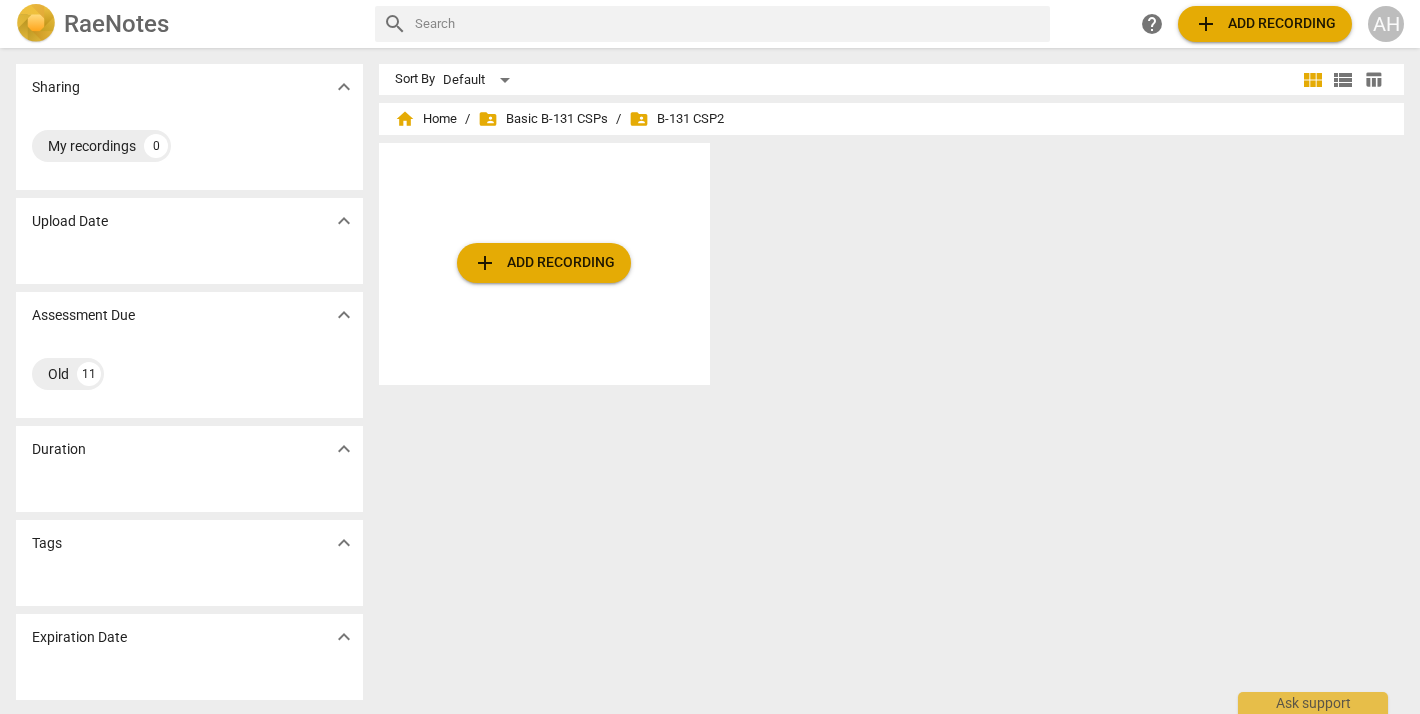 click on "add   Add recording" at bounding box center (544, 263) 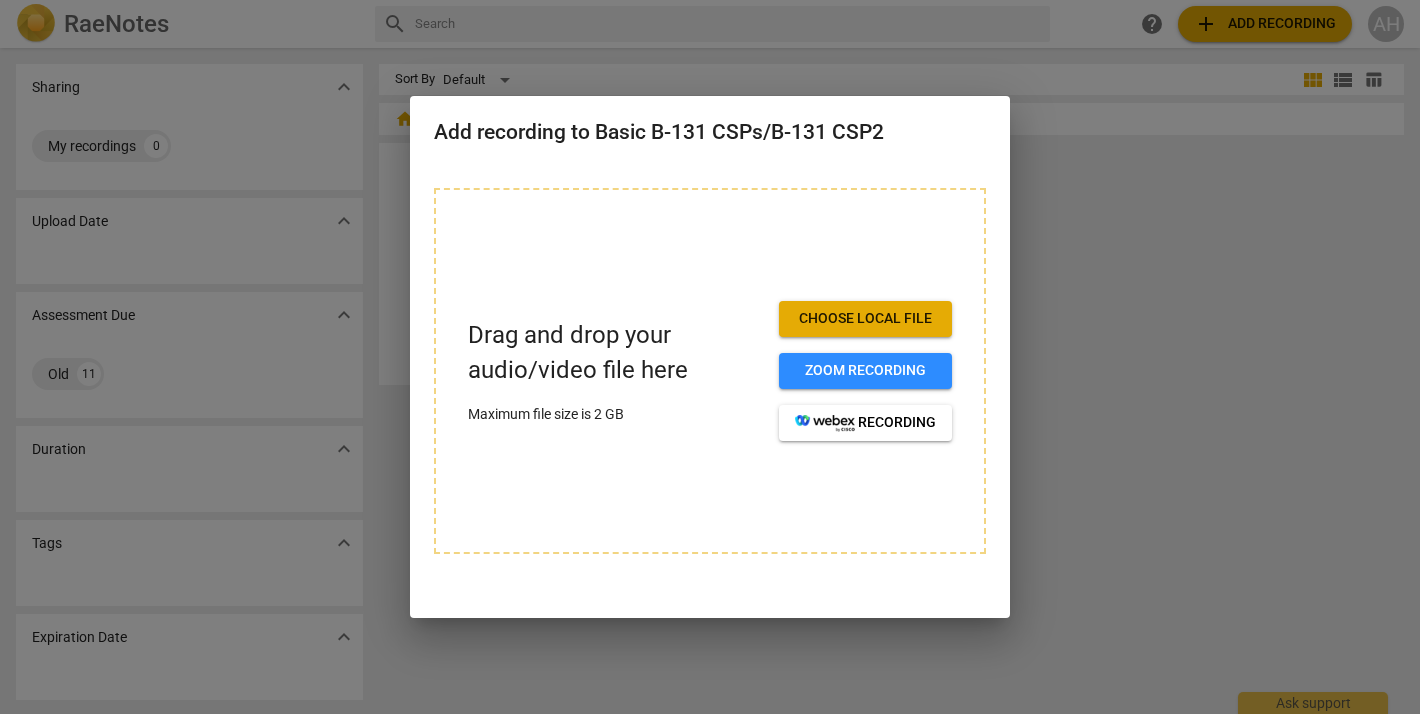 click on "Choose local file" at bounding box center [865, 319] 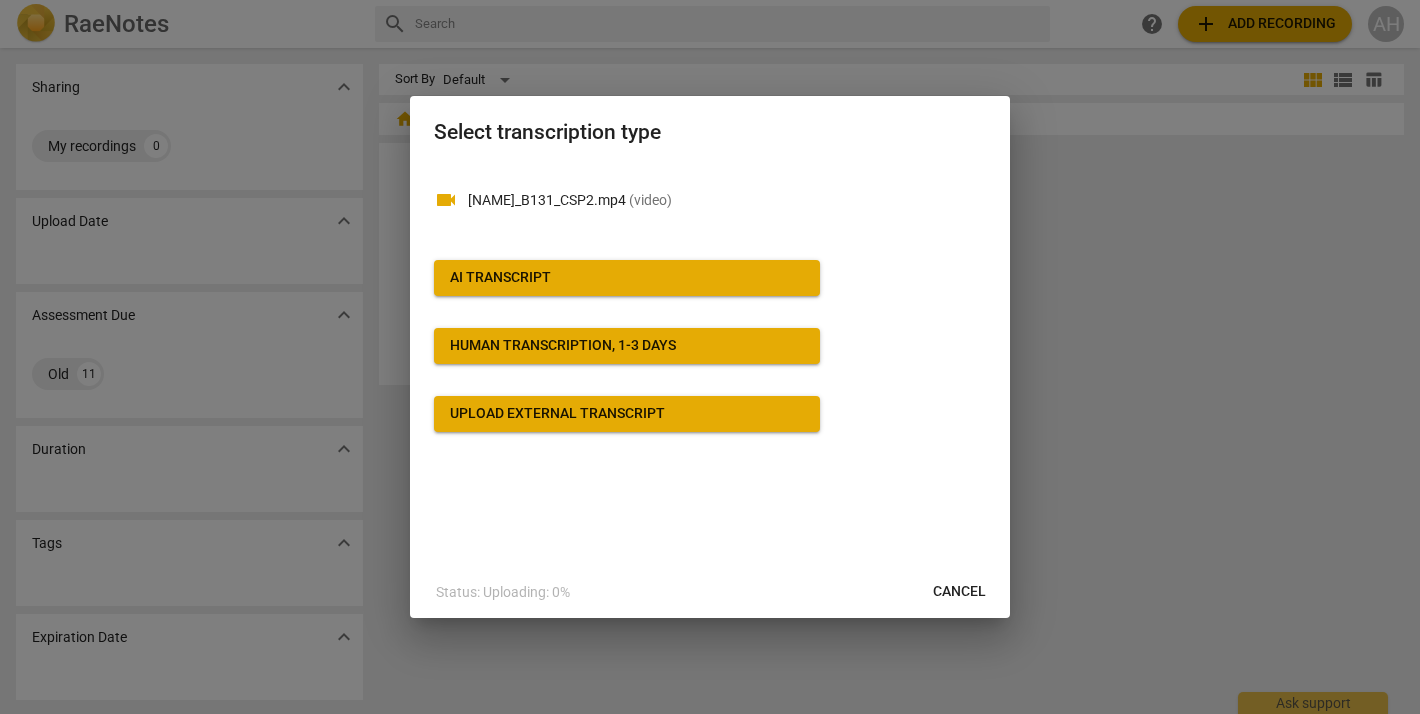 click on "AI Transcript" at bounding box center (627, 278) 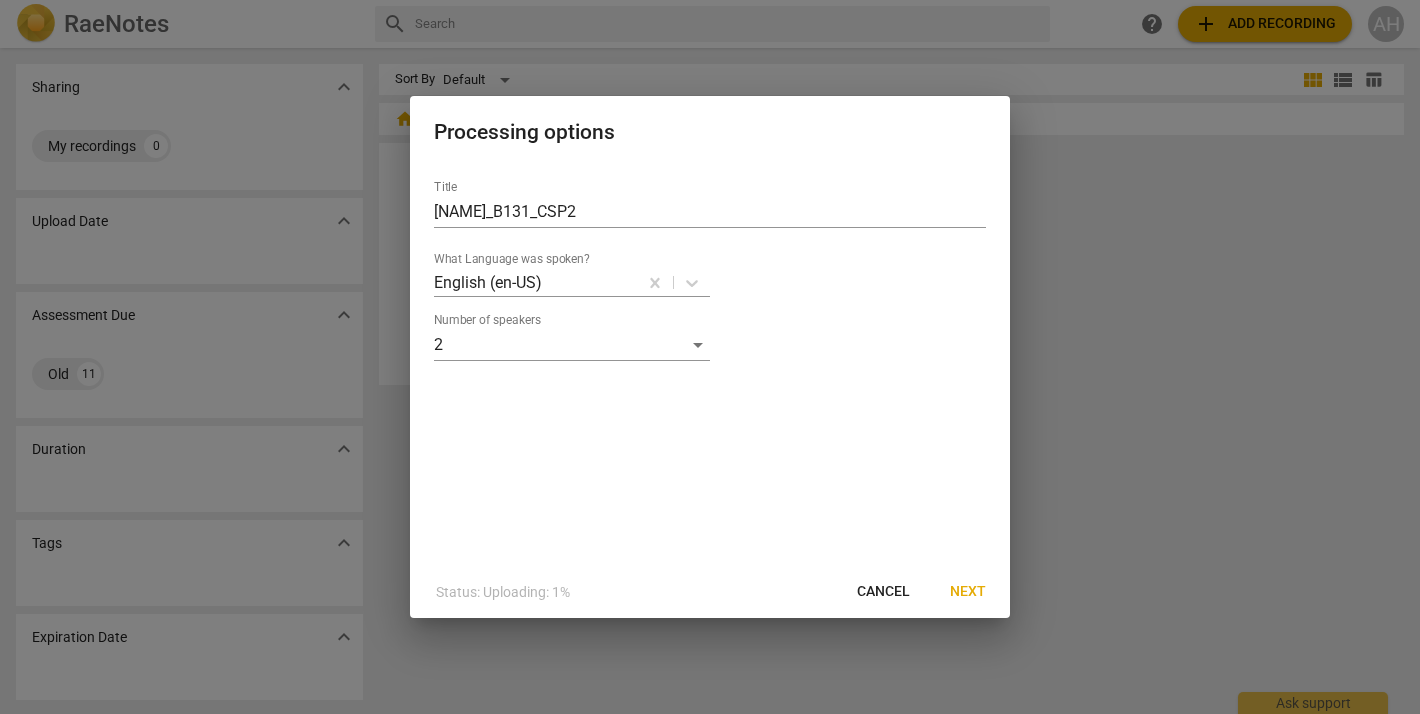 click on "Next" at bounding box center (968, 592) 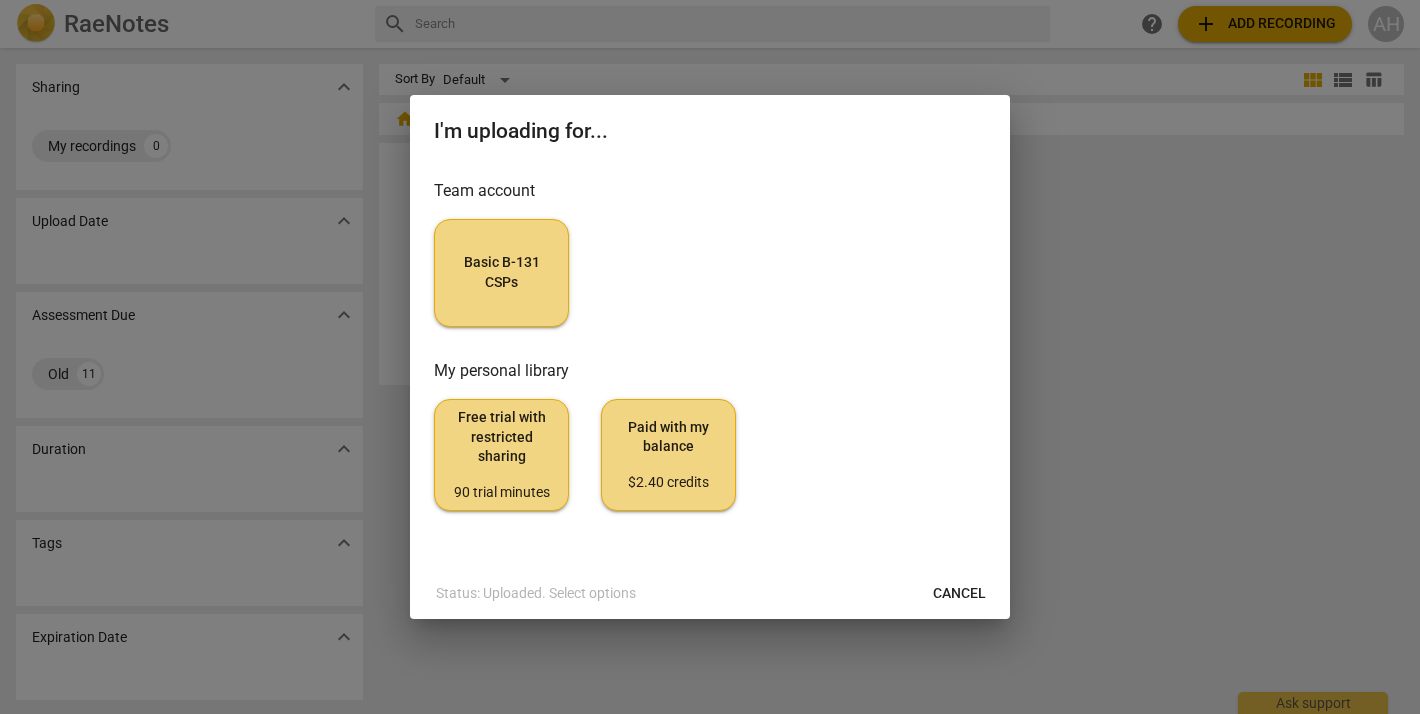 click on "Basic B-131 CSPs" at bounding box center (501, 272) 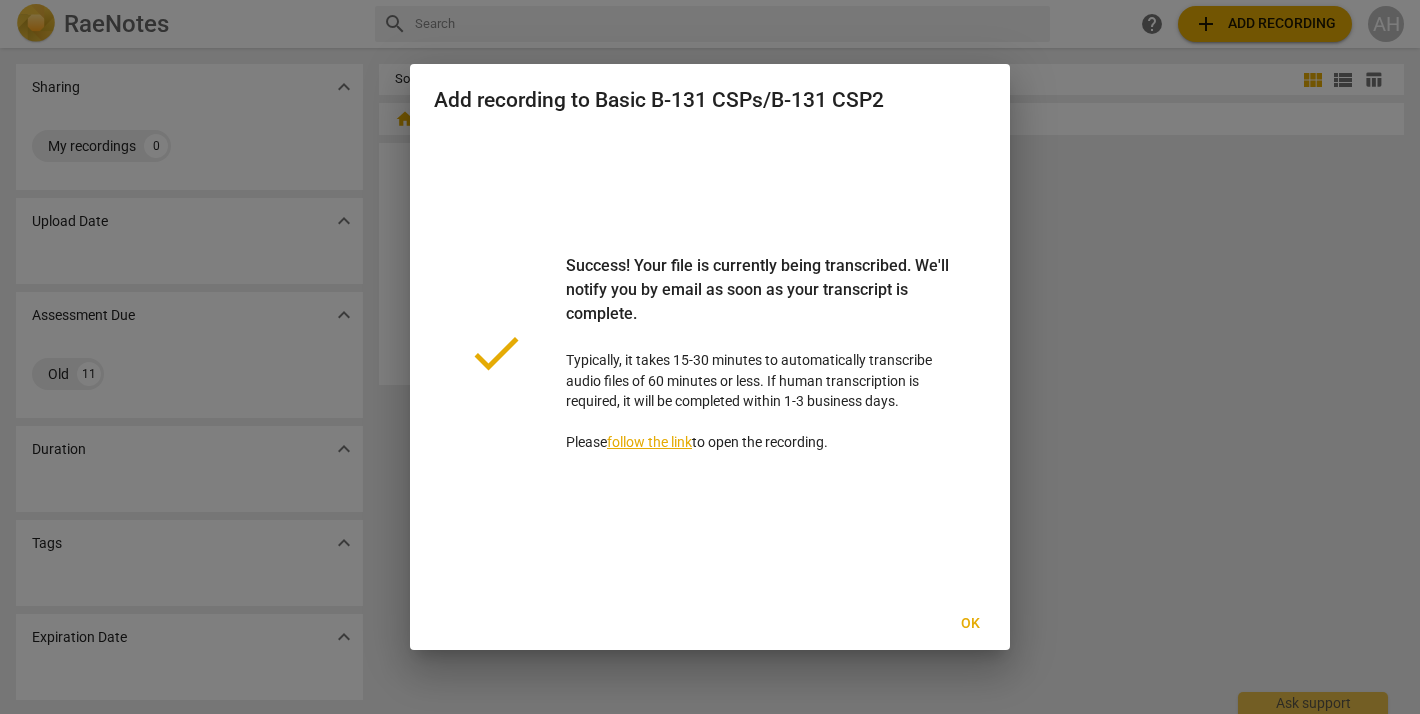 click on "follow the link" at bounding box center [649, 442] 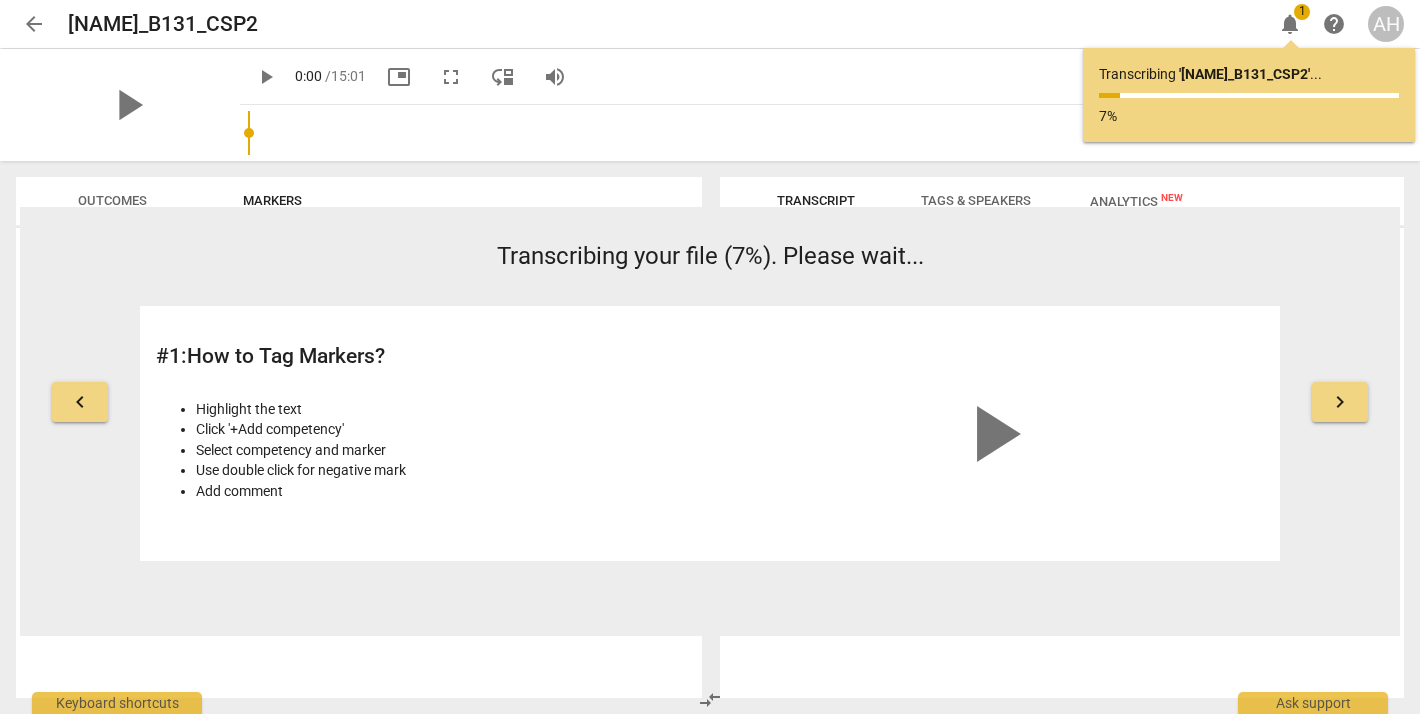 click on "notifications" at bounding box center (1290, 24) 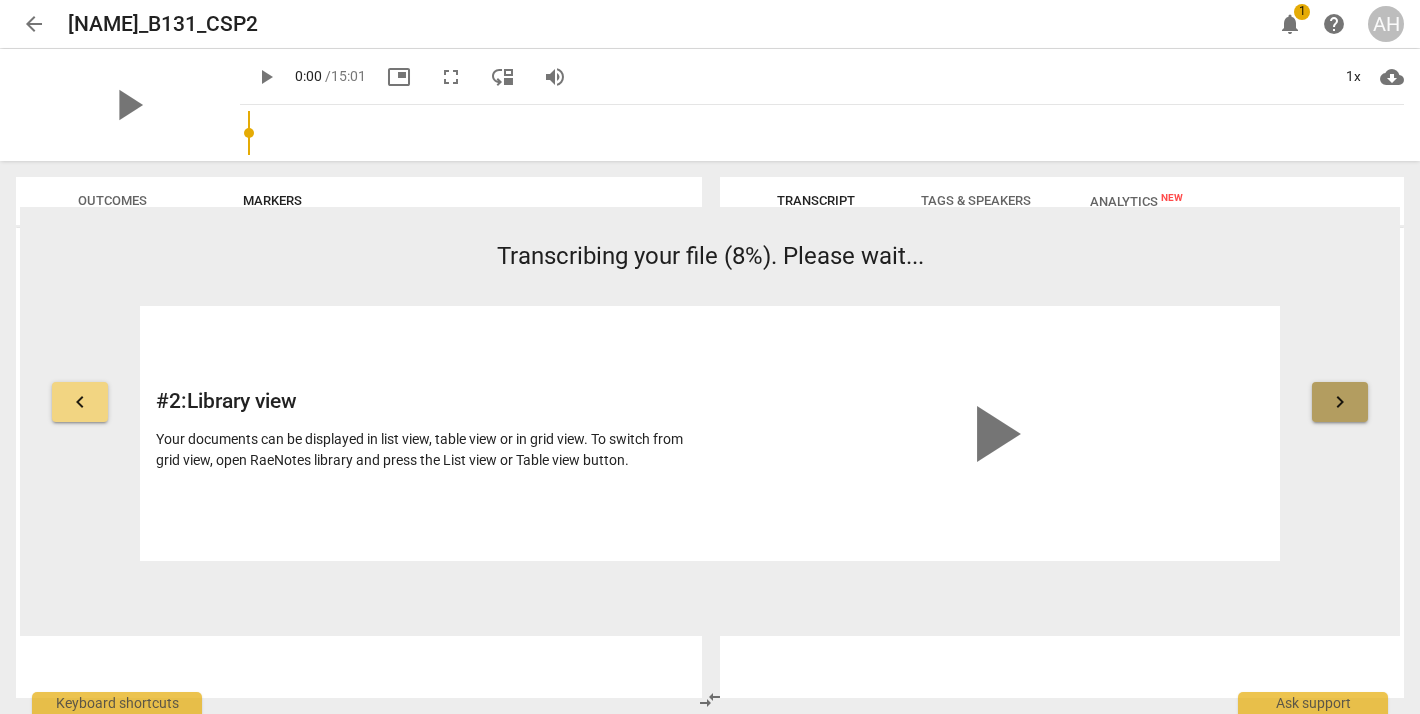 click on "keyboard_arrow_right" at bounding box center [1340, 402] 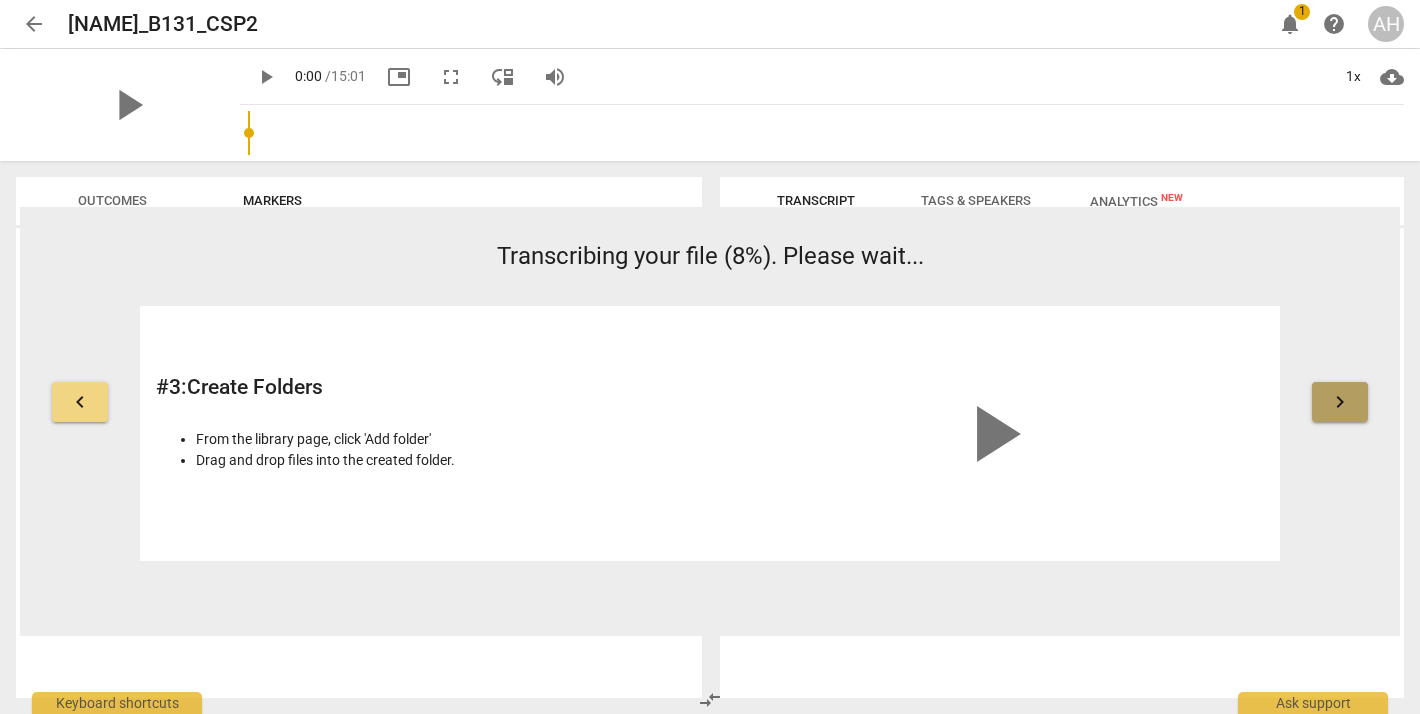click on "keyboard_arrow_right" at bounding box center [1340, 402] 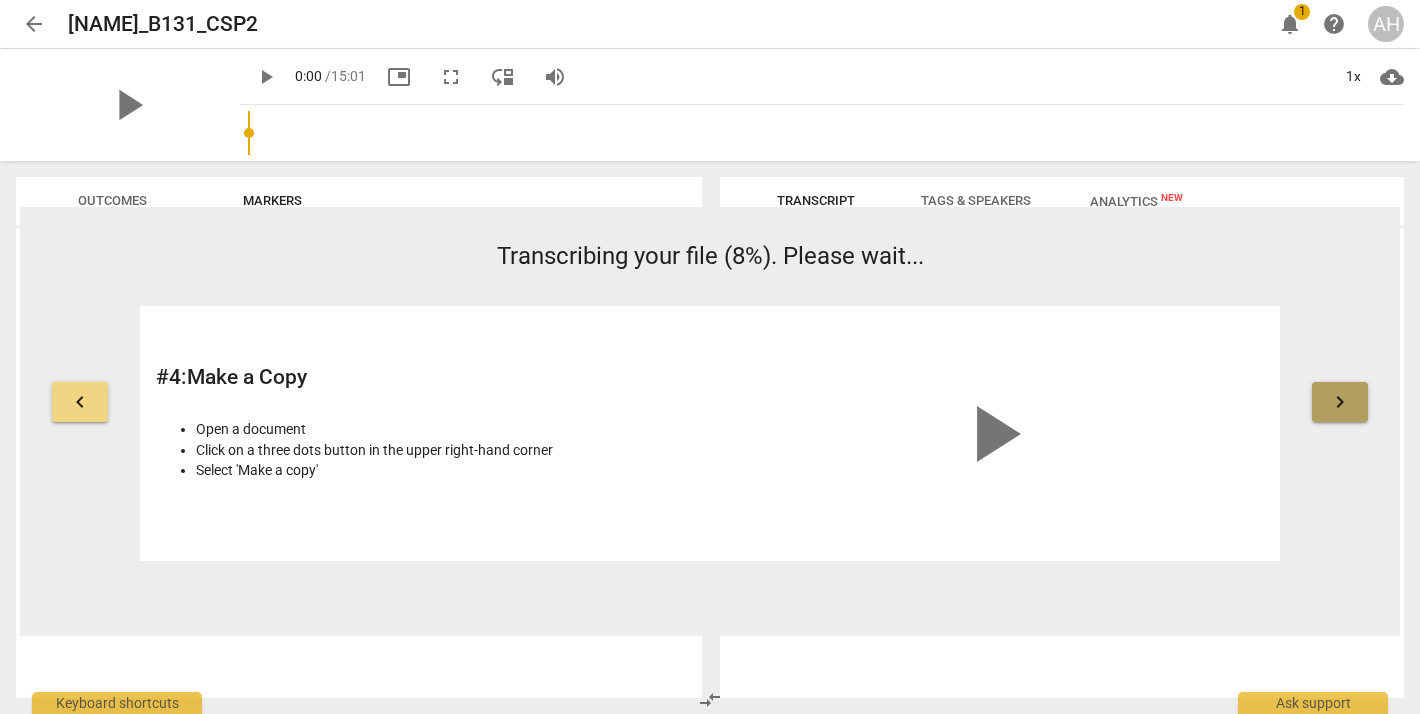 click on "keyboard_arrow_right" at bounding box center [1340, 402] 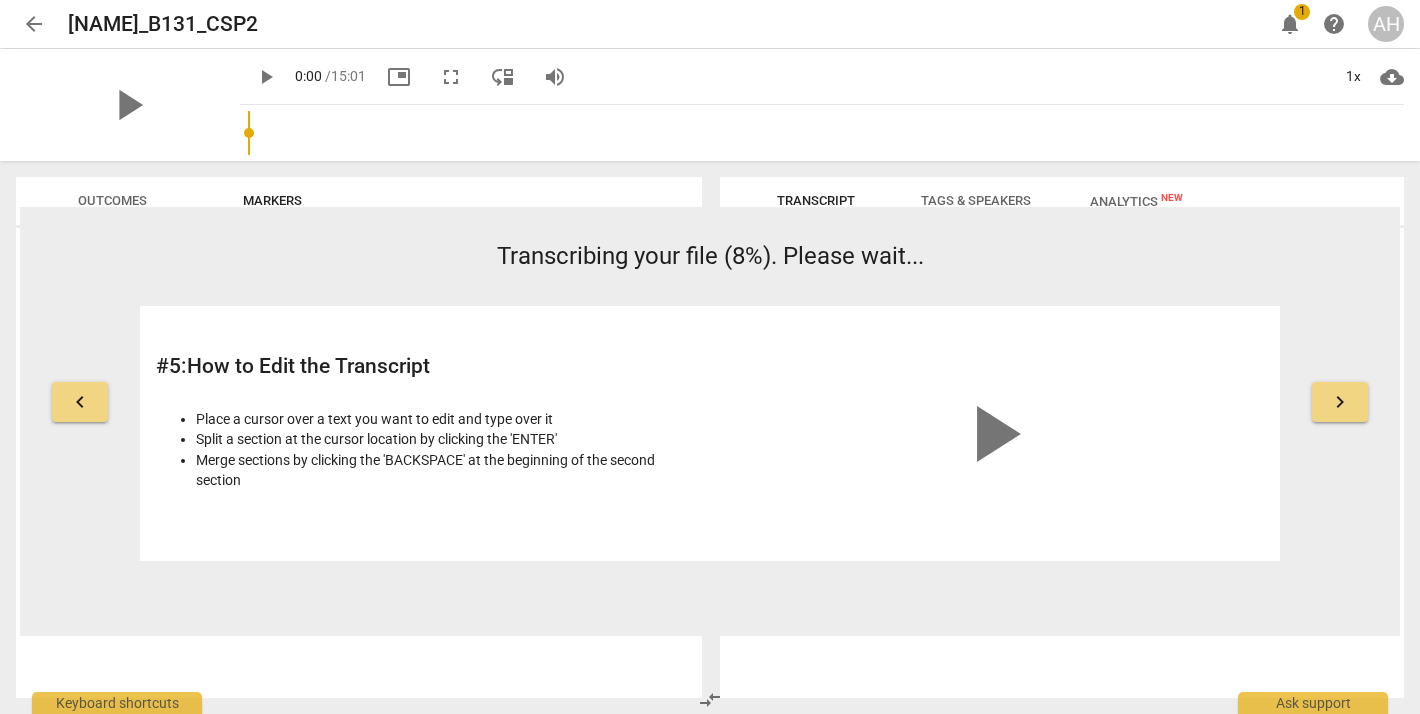 click on "keyboard_arrow_right" at bounding box center (1340, 402) 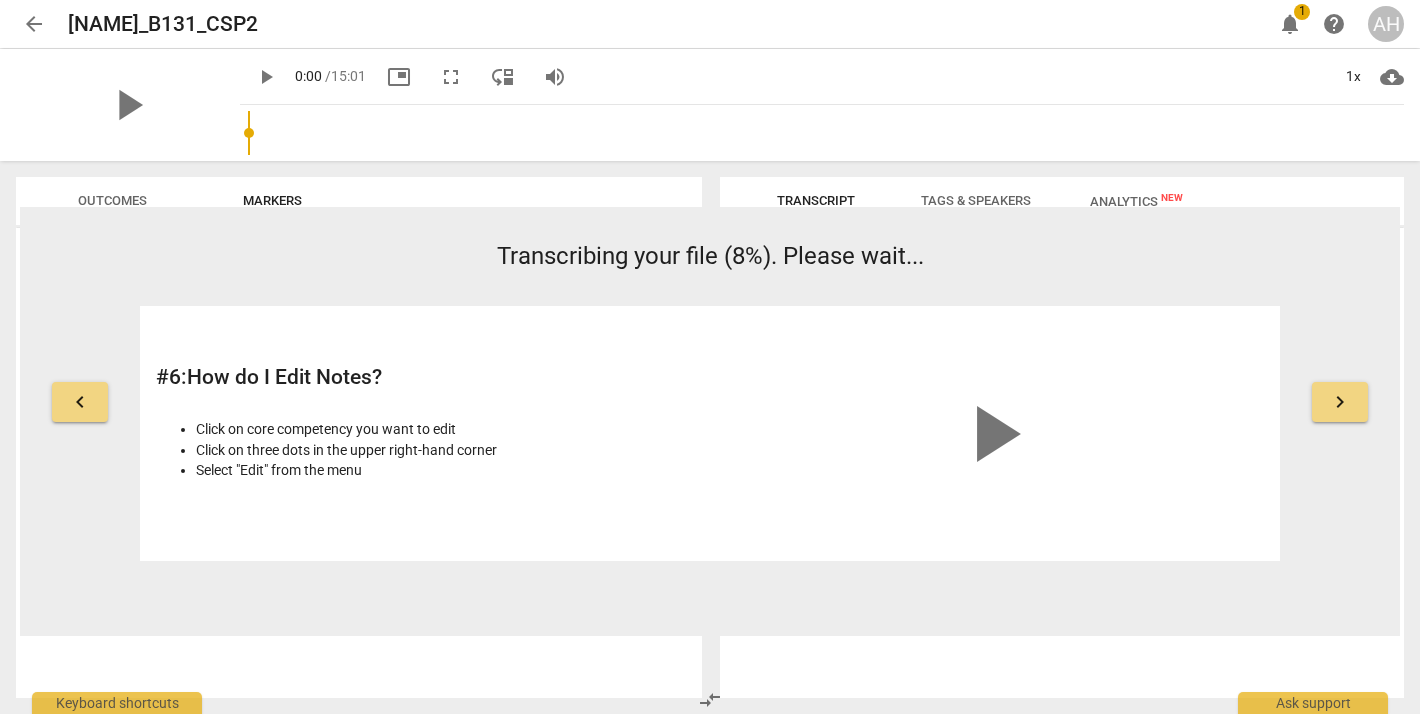 click on "keyboard_arrow_right" at bounding box center (1340, 402) 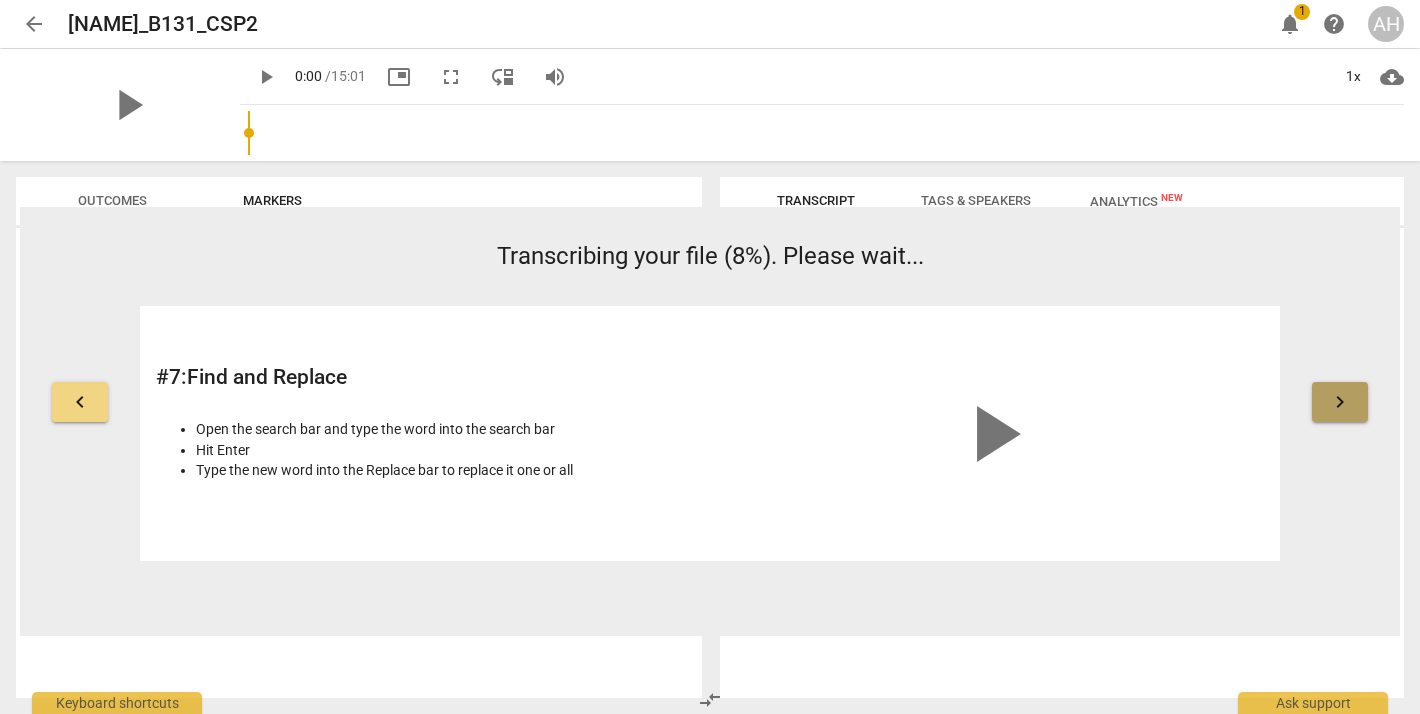 click on "keyboard_arrow_right" at bounding box center [1340, 402] 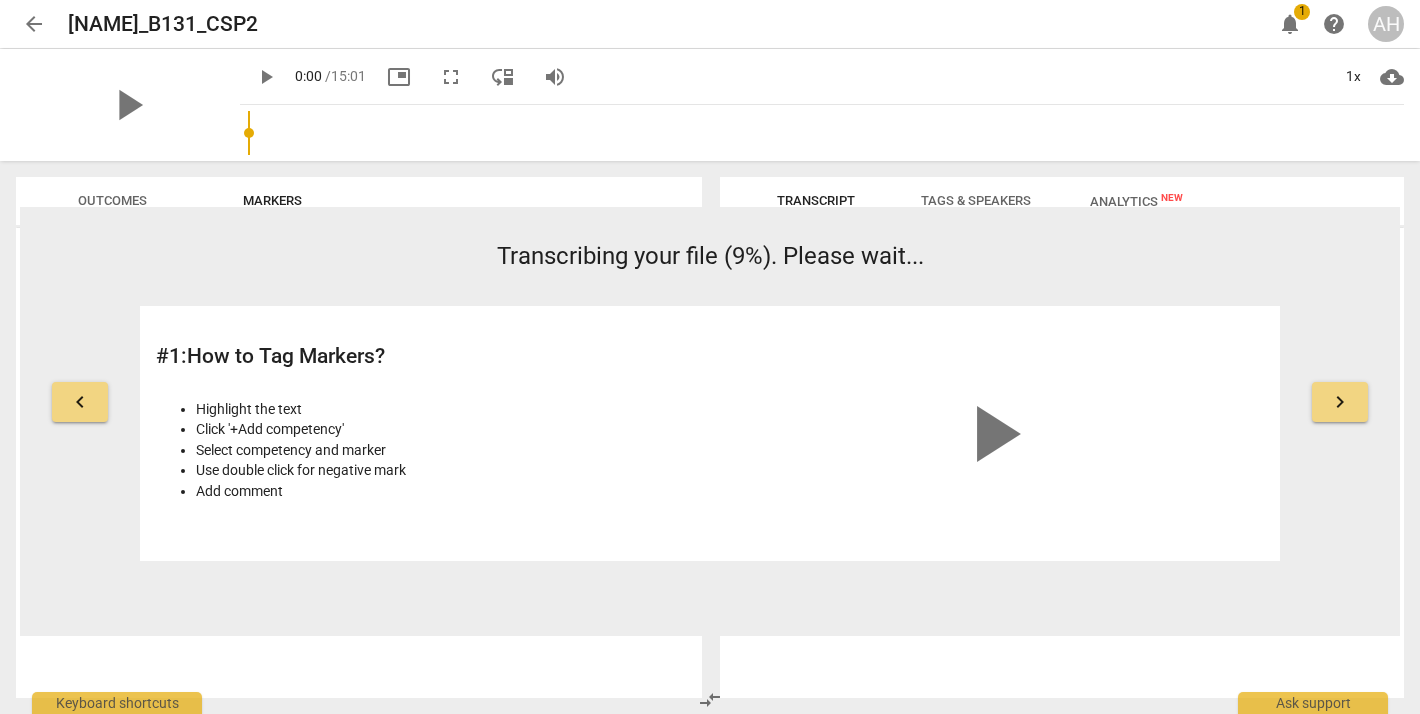 click on "keyboard_arrow_right" at bounding box center [1340, 402] 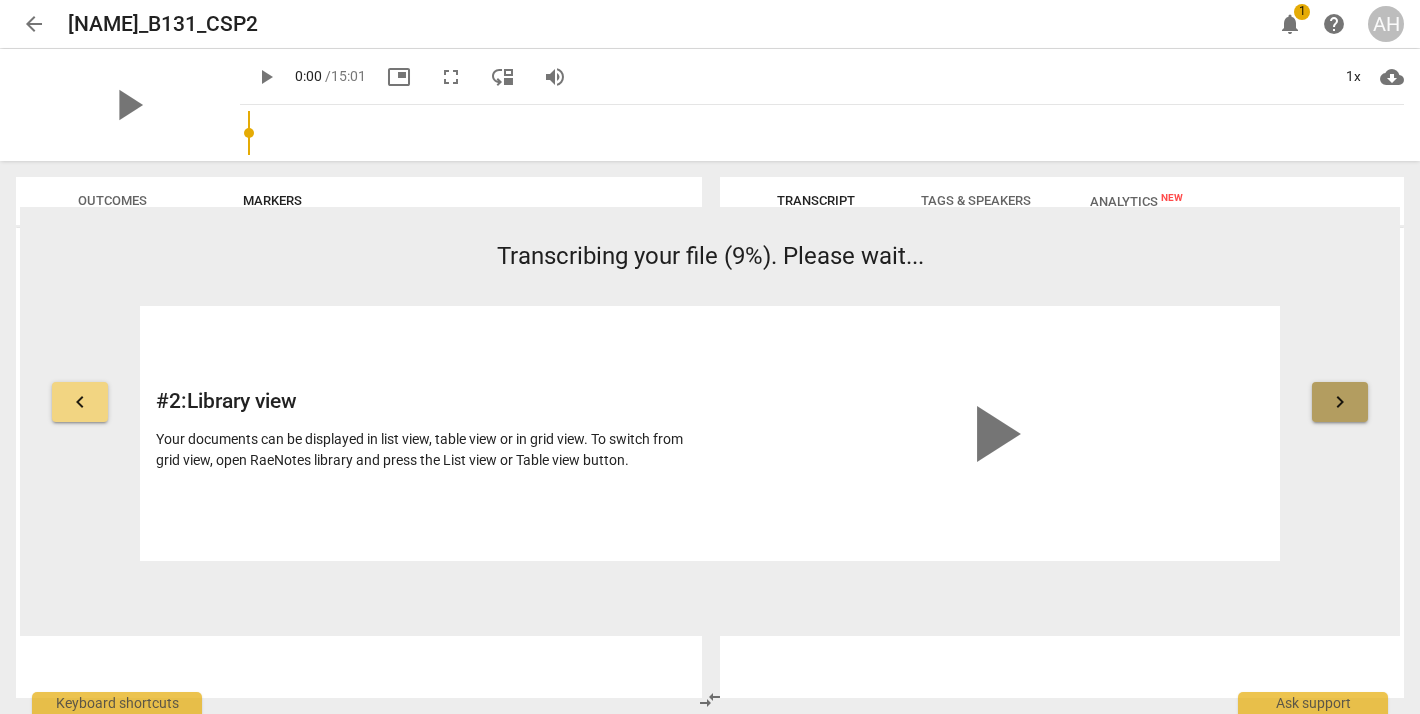 click on "keyboard_arrow_right" at bounding box center [1340, 402] 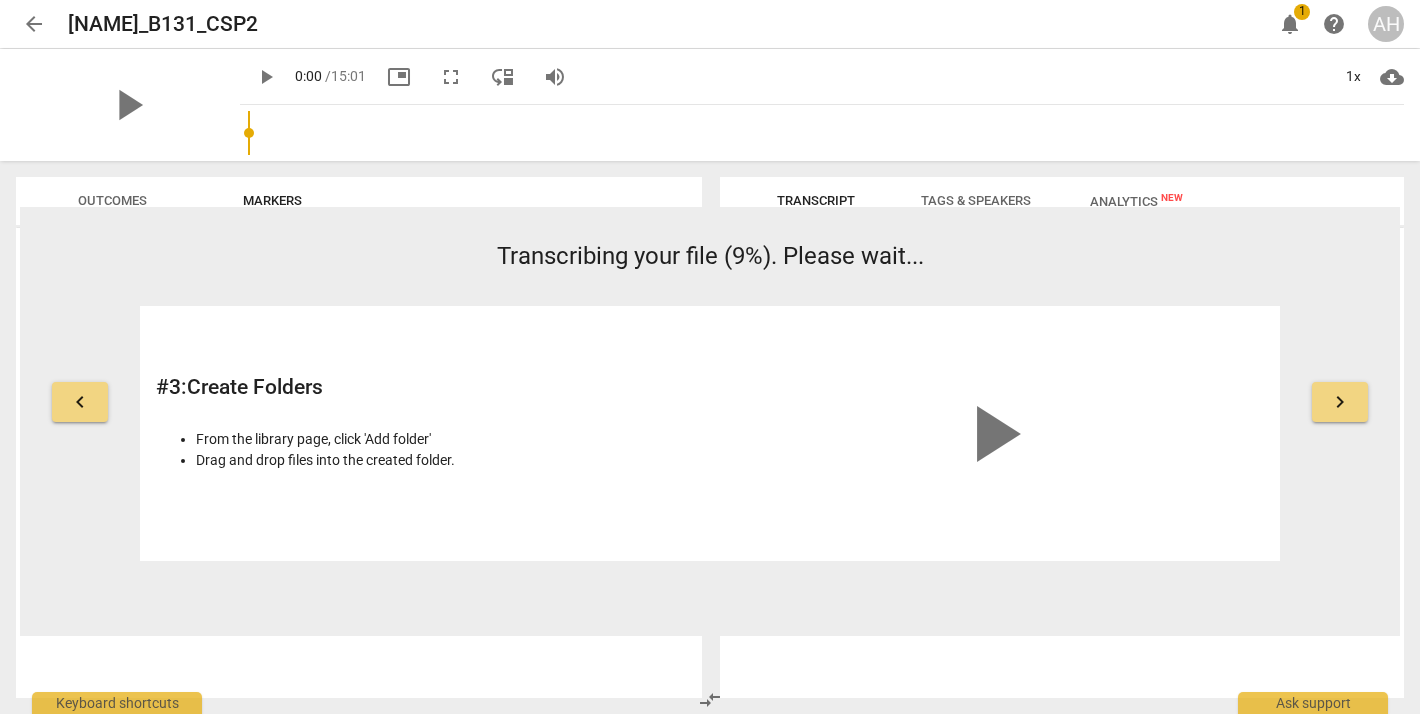 click on "keyboard_arrow_right" at bounding box center [1340, 402] 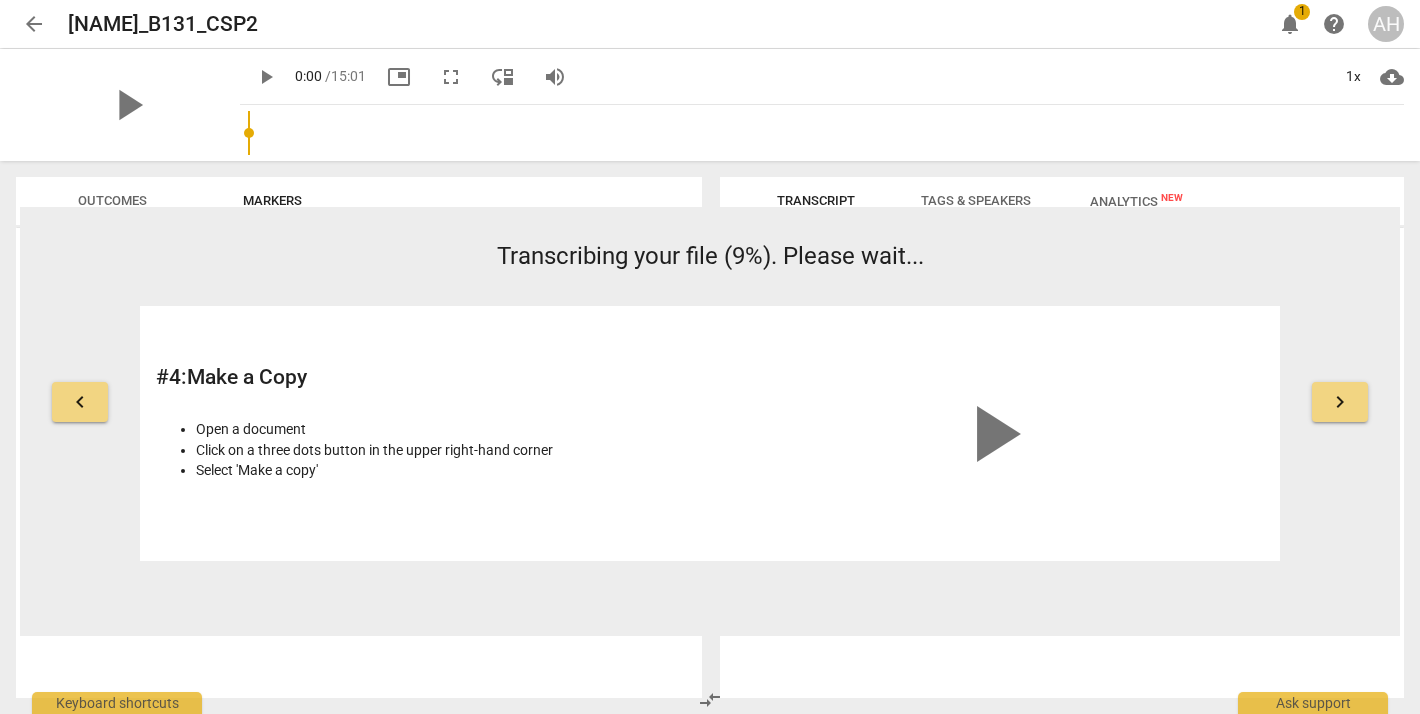 click on "keyboard_arrow_right" at bounding box center [1340, 402] 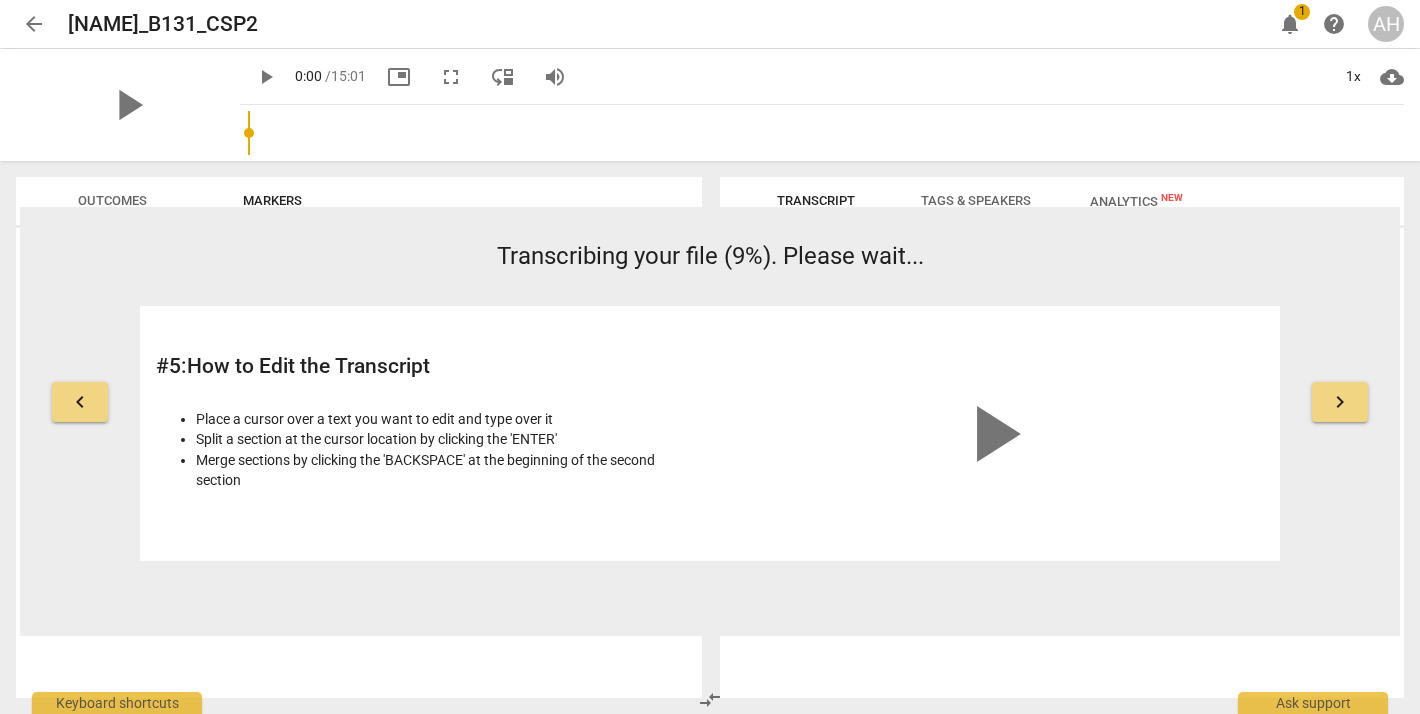 click on "keyboard_arrow_right" at bounding box center [1340, 402] 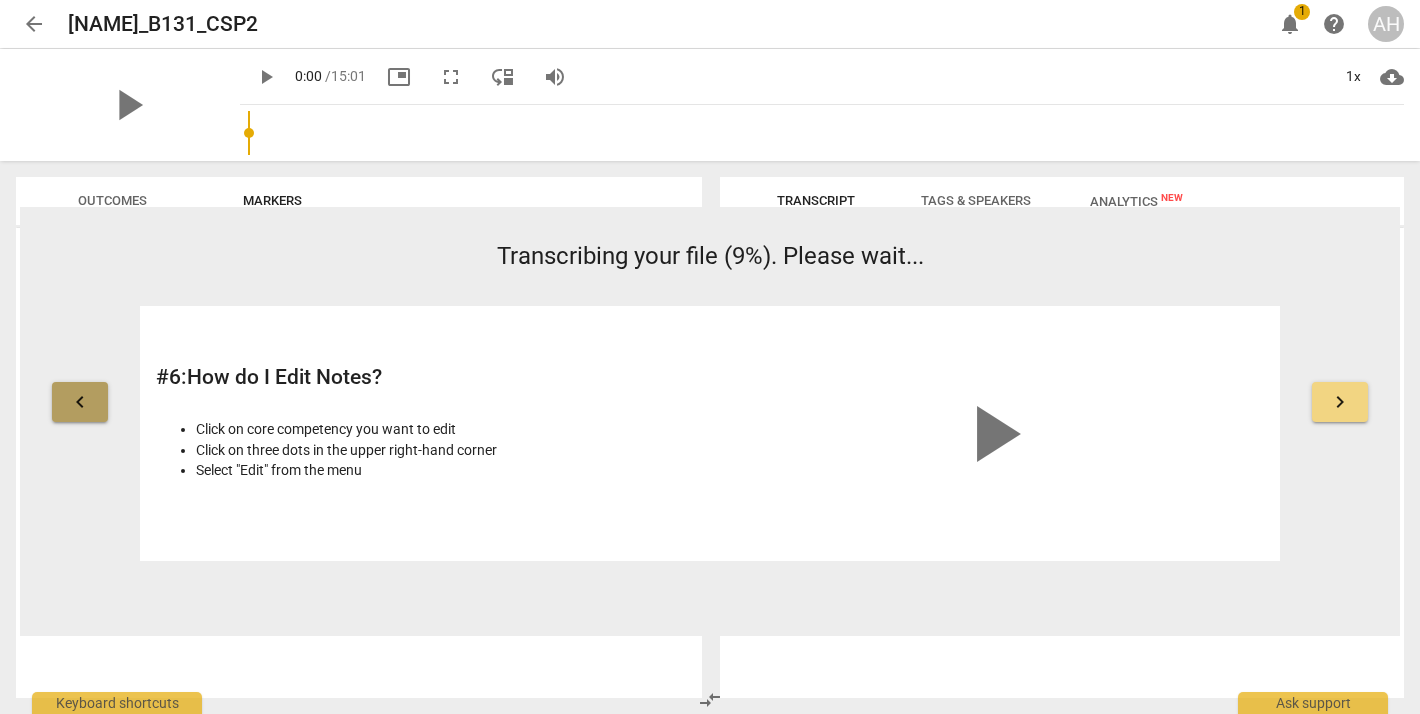 click on "keyboard_arrow_left" at bounding box center [80, 402] 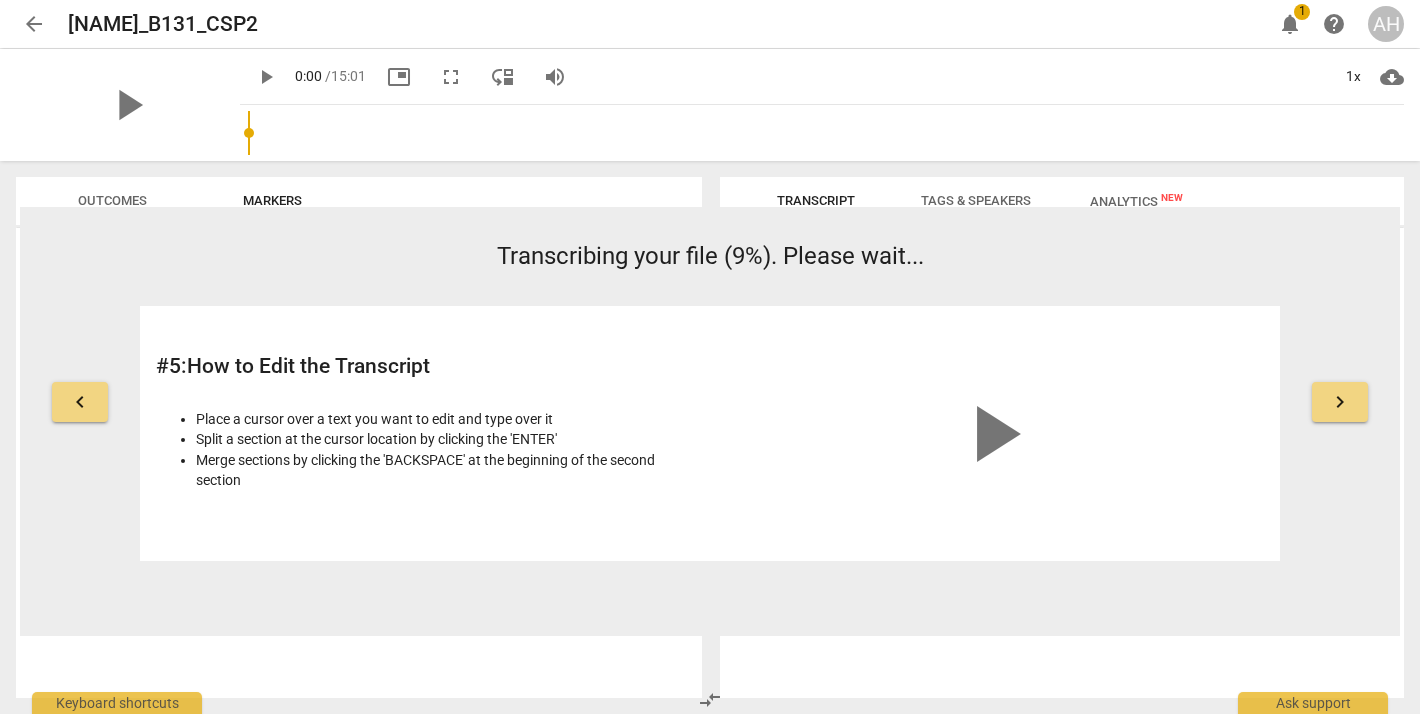 click on "keyboard_arrow_left" at bounding box center [80, 402] 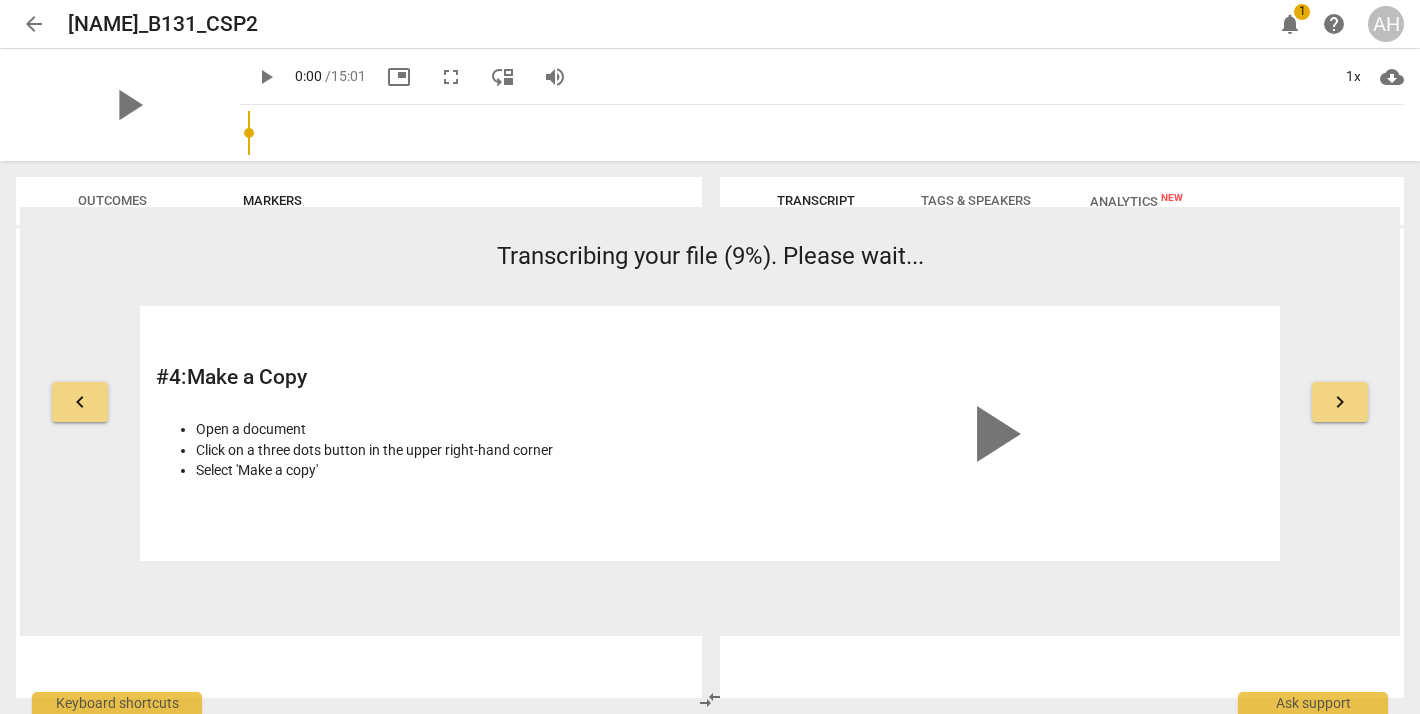 click on "keyboard_arrow_left" at bounding box center [80, 402] 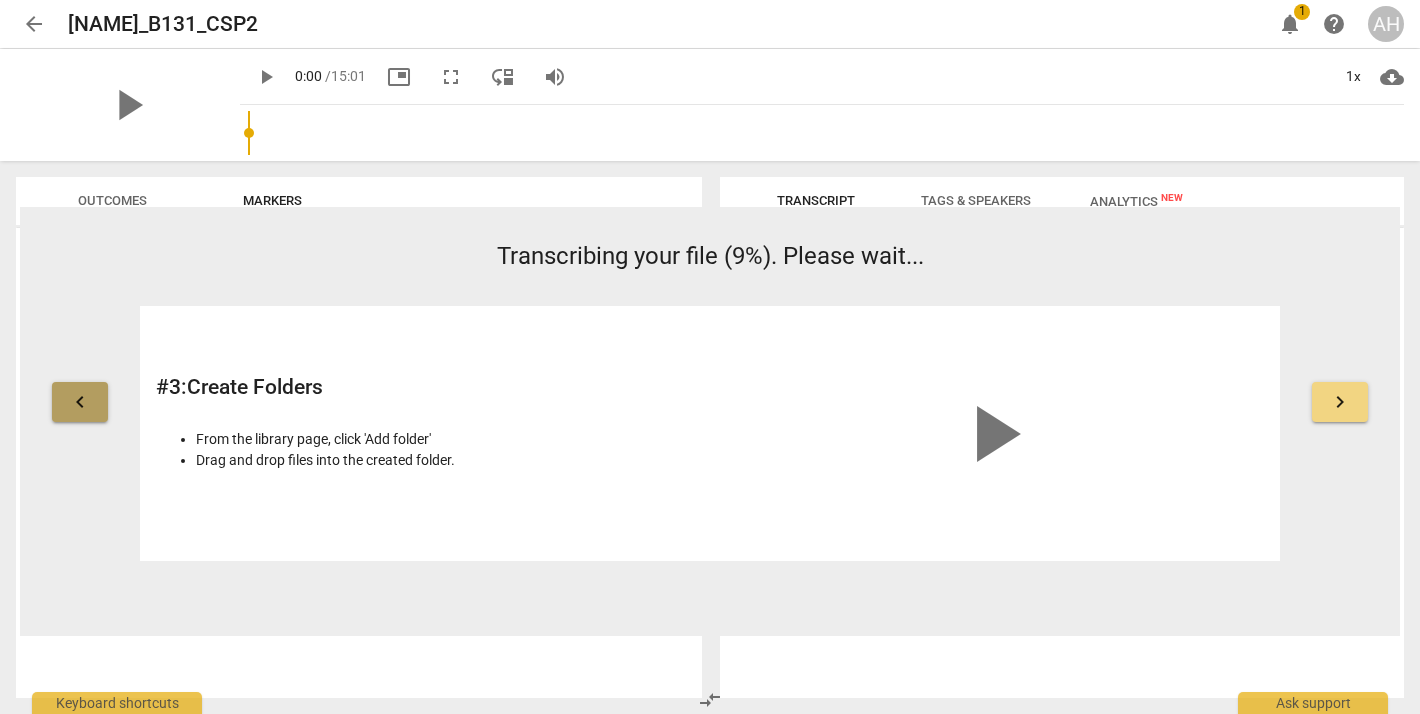 click on "keyboard_arrow_left" at bounding box center [80, 402] 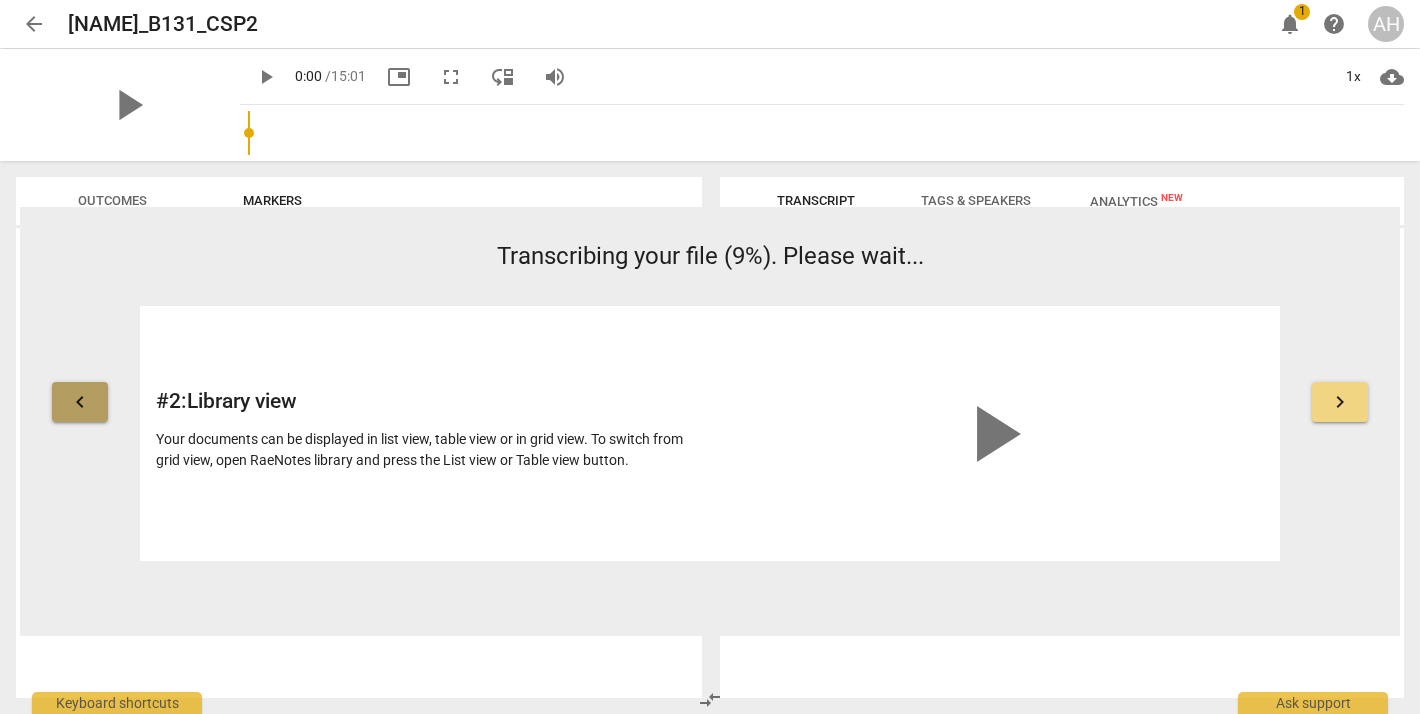 click on "keyboard_arrow_left" at bounding box center (80, 402) 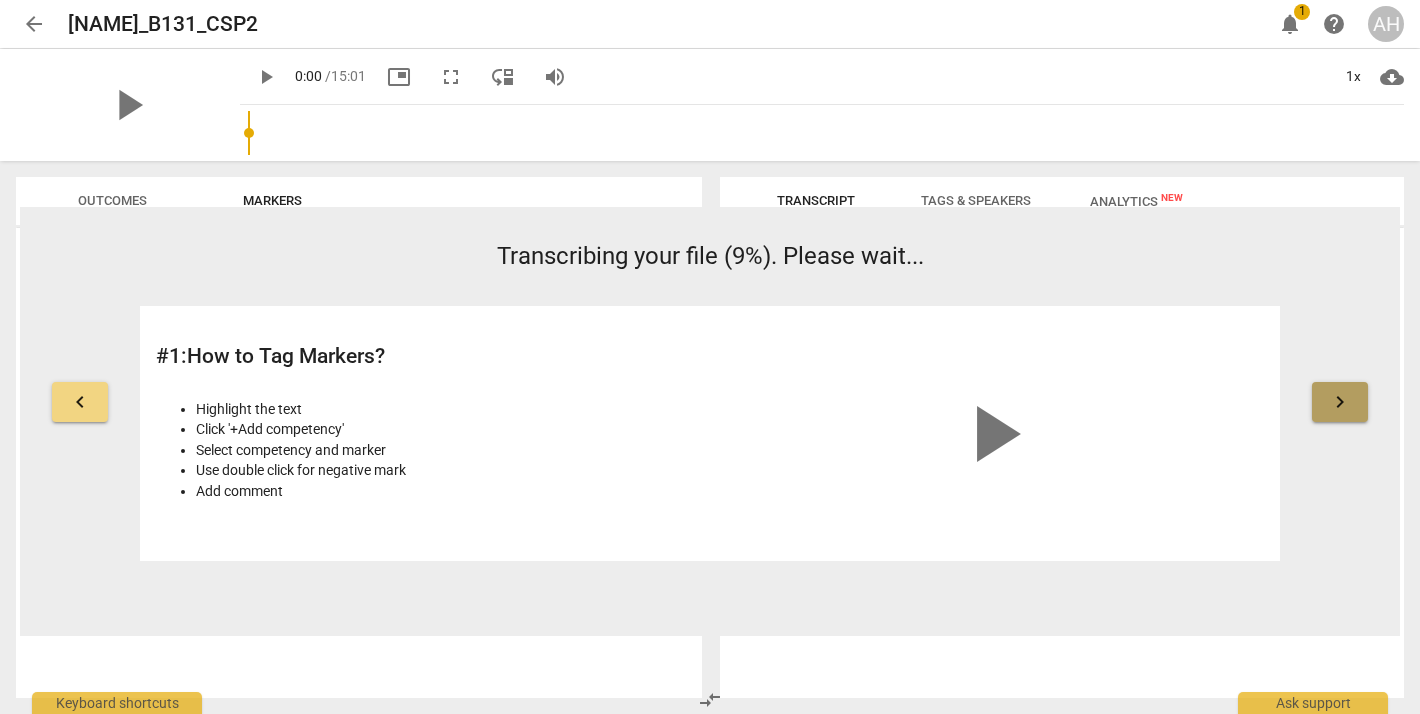 click on "keyboard_arrow_right" at bounding box center [1340, 402] 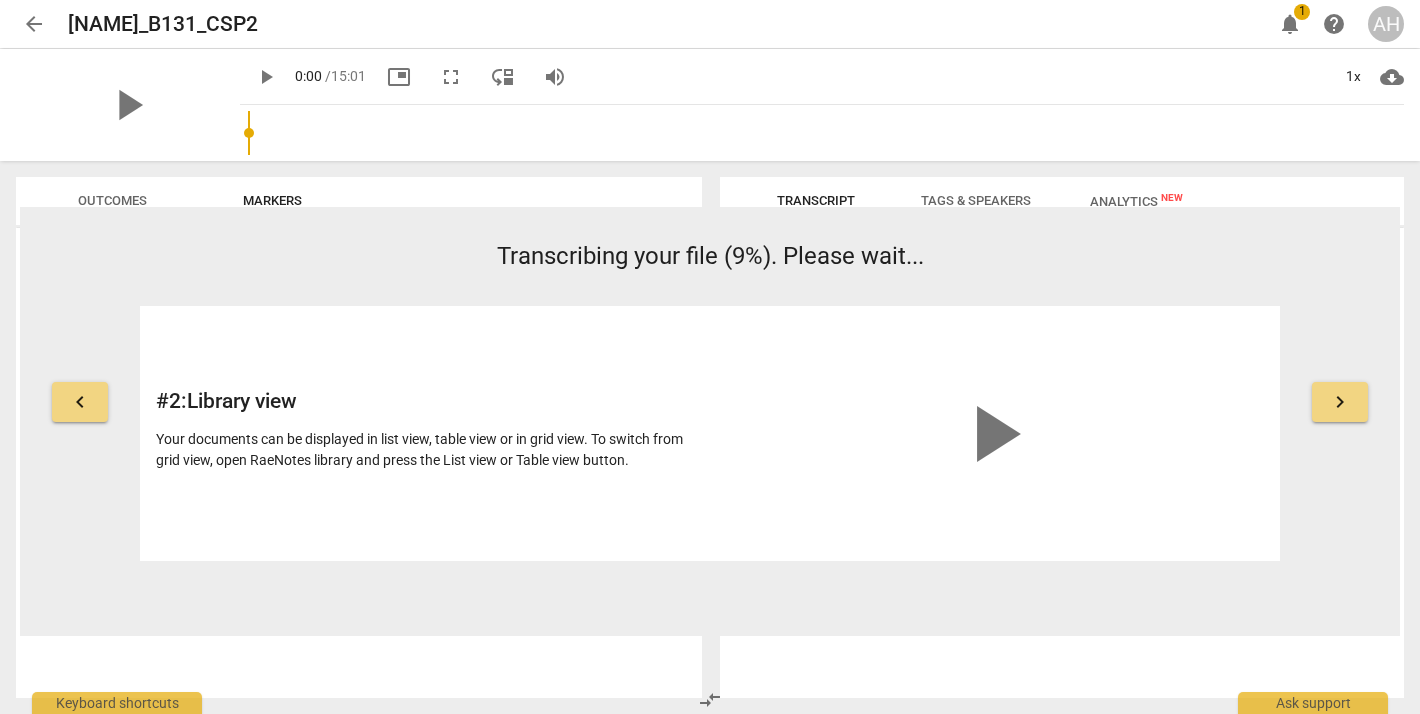 click on "keyboard_arrow_right" at bounding box center (1340, 402) 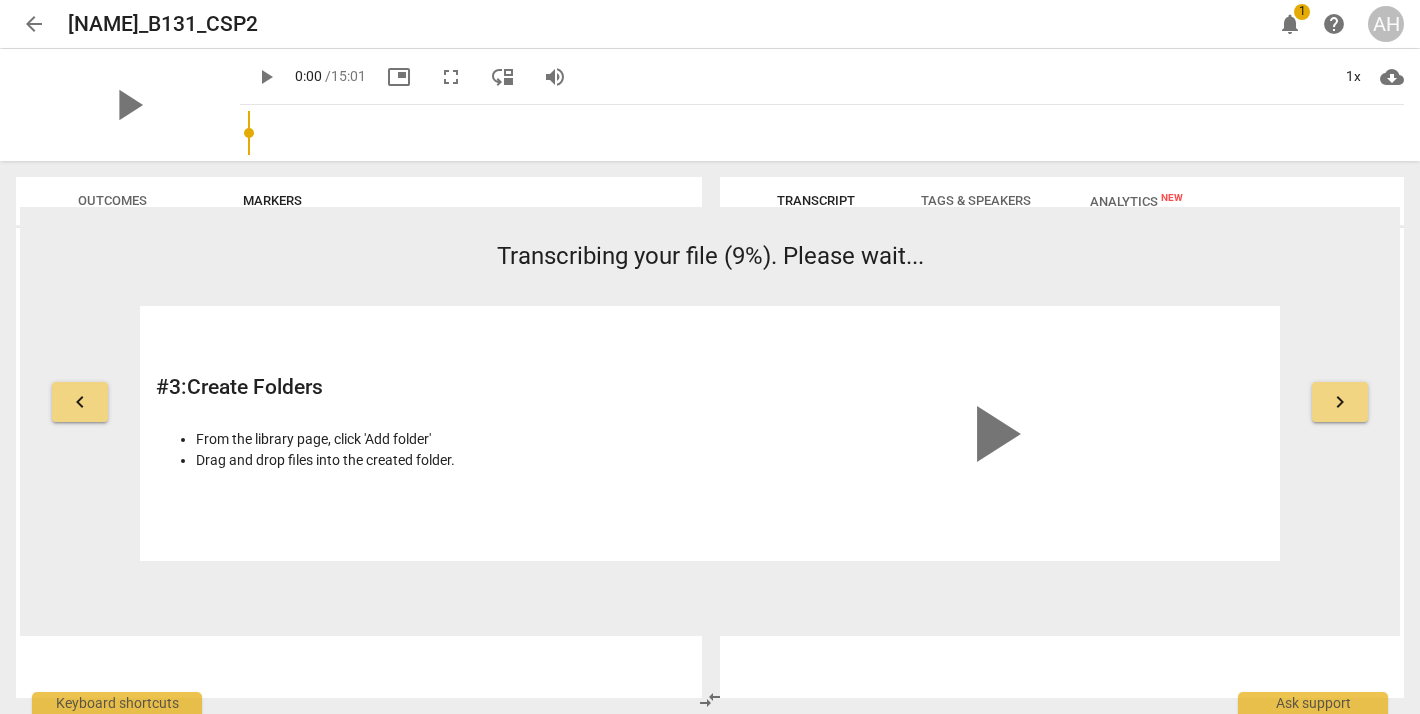 click on "keyboard_arrow_right" at bounding box center [1340, 402] 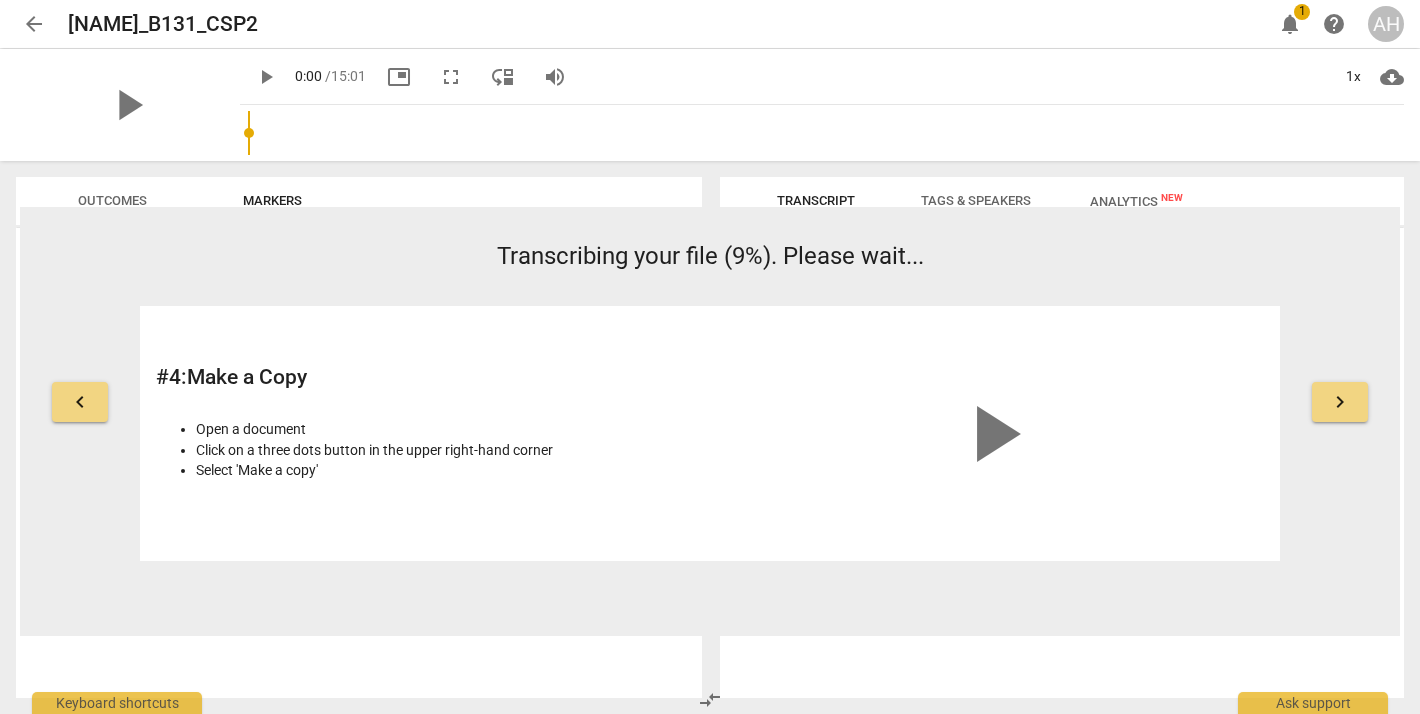 click on "keyboard_arrow_right" at bounding box center [1340, 402] 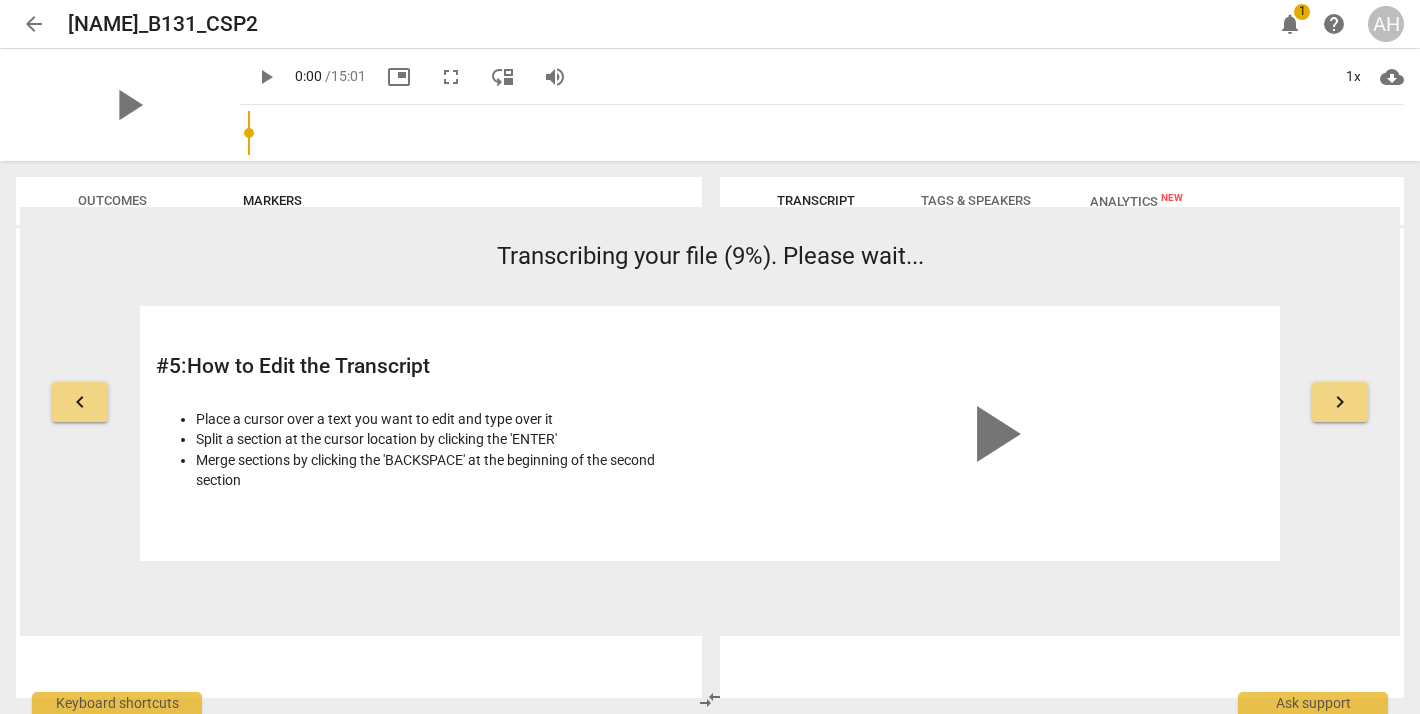 click on "keyboard_arrow_right" at bounding box center (1340, 402) 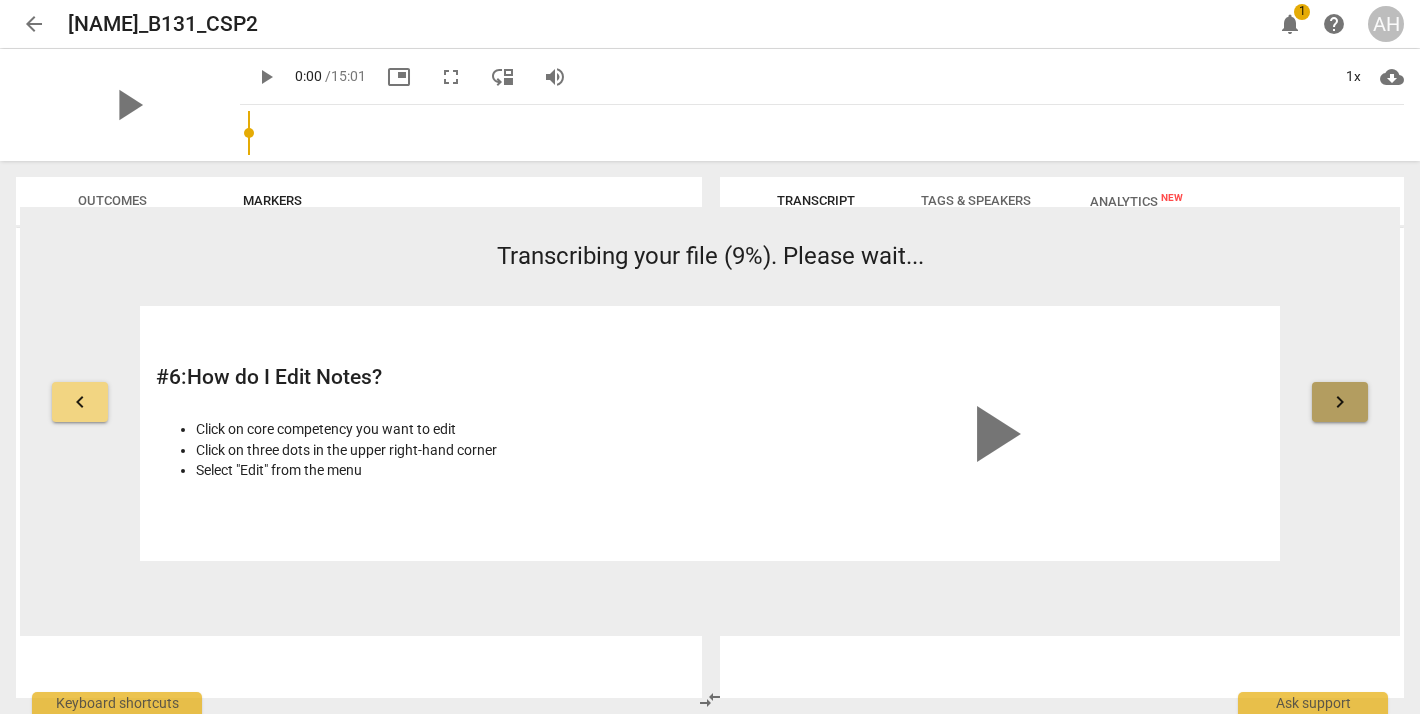 click on "keyboard_arrow_right" at bounding box center (1340, 402) 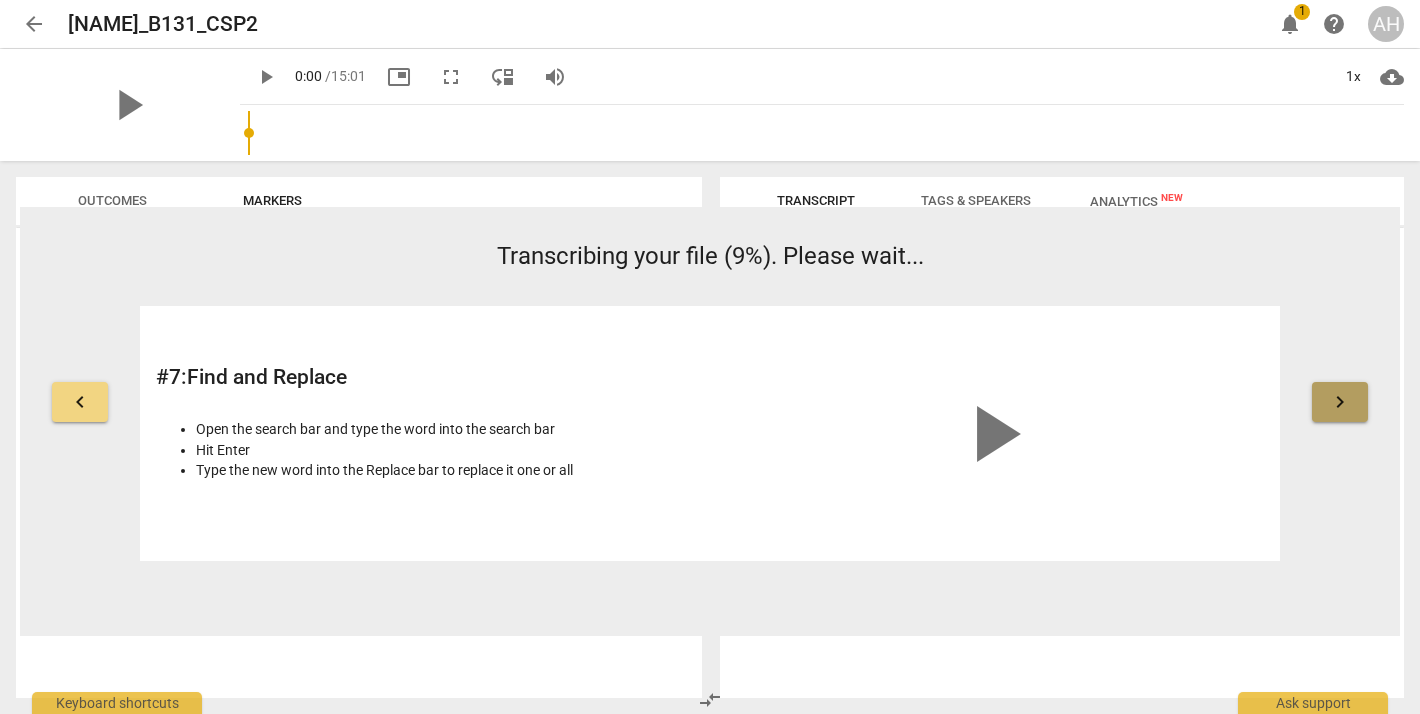 click on "keyboard_arrow_right" at bounding box center [1340, 402] 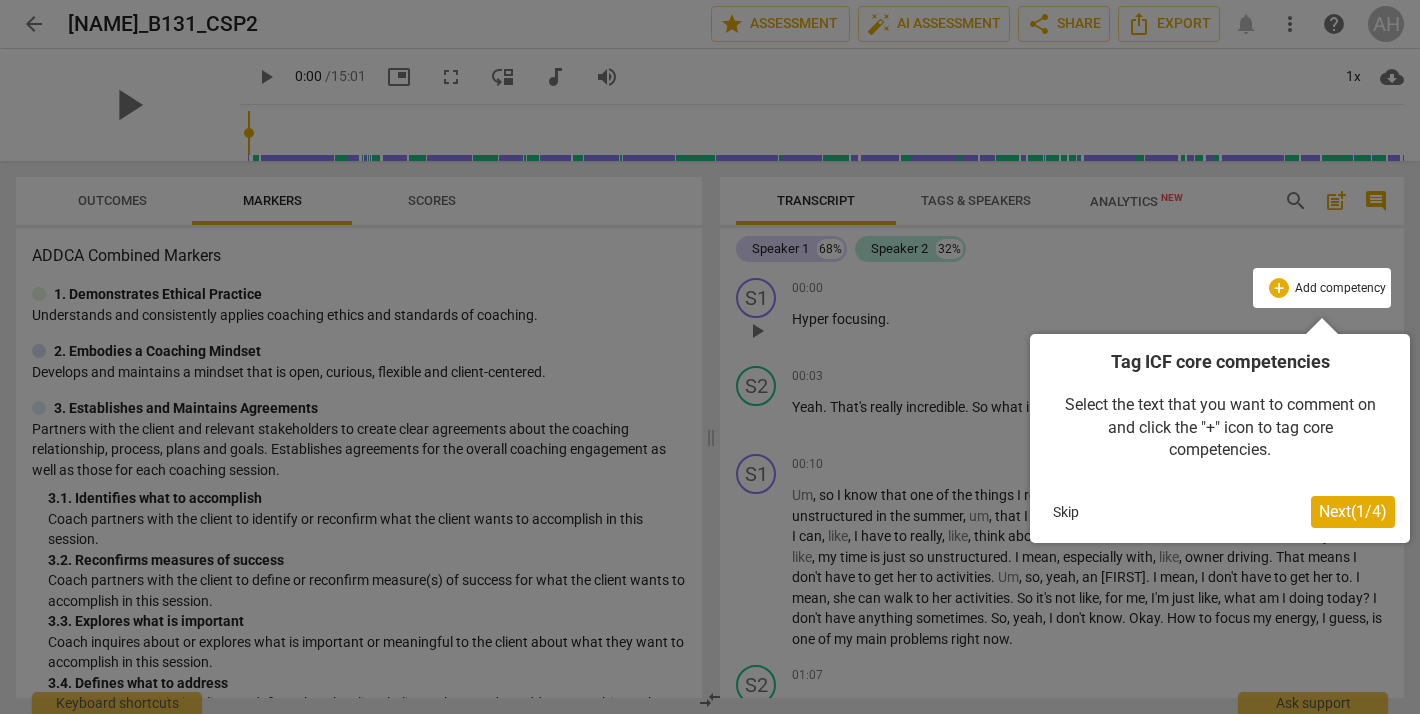 click on "Next  ( 1 / 4 )" at bounding box center (1353, 511) 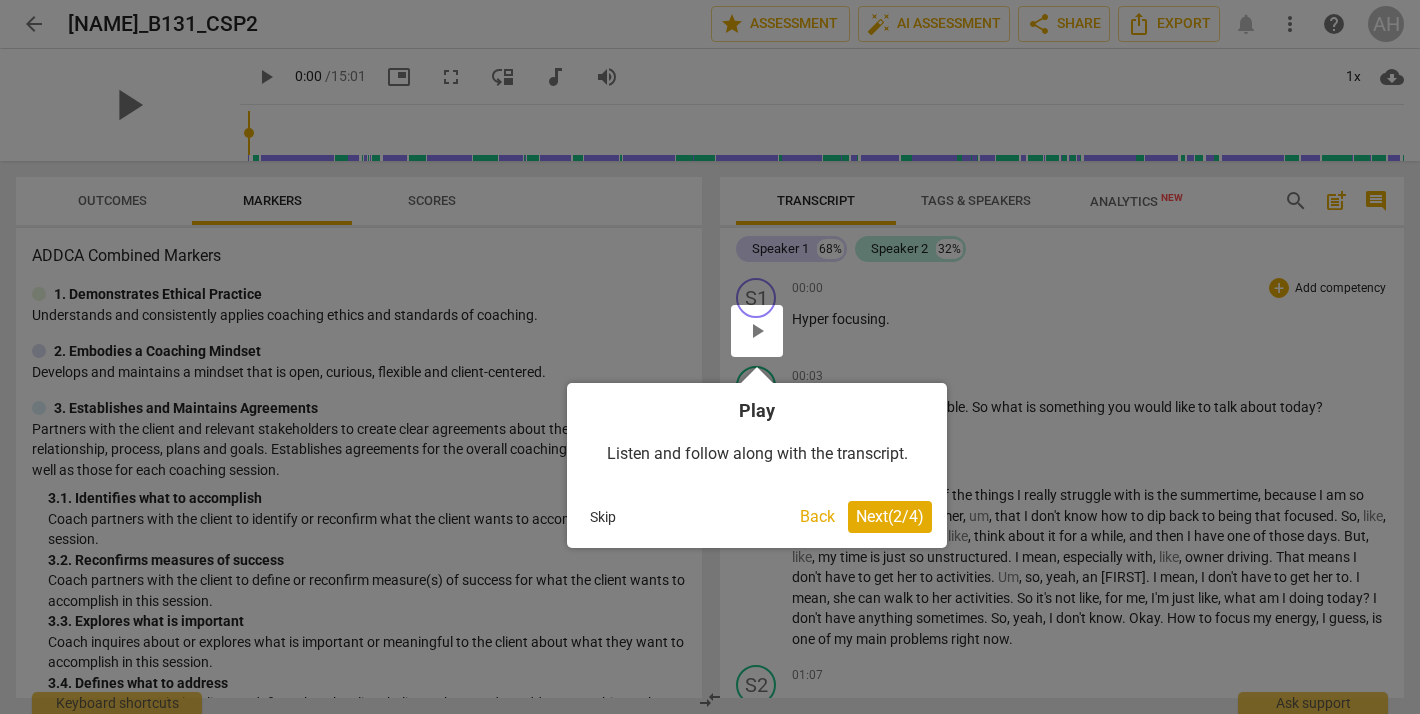 click on "Next  ( 2 / 4 )" at bounding box center (890, 516) 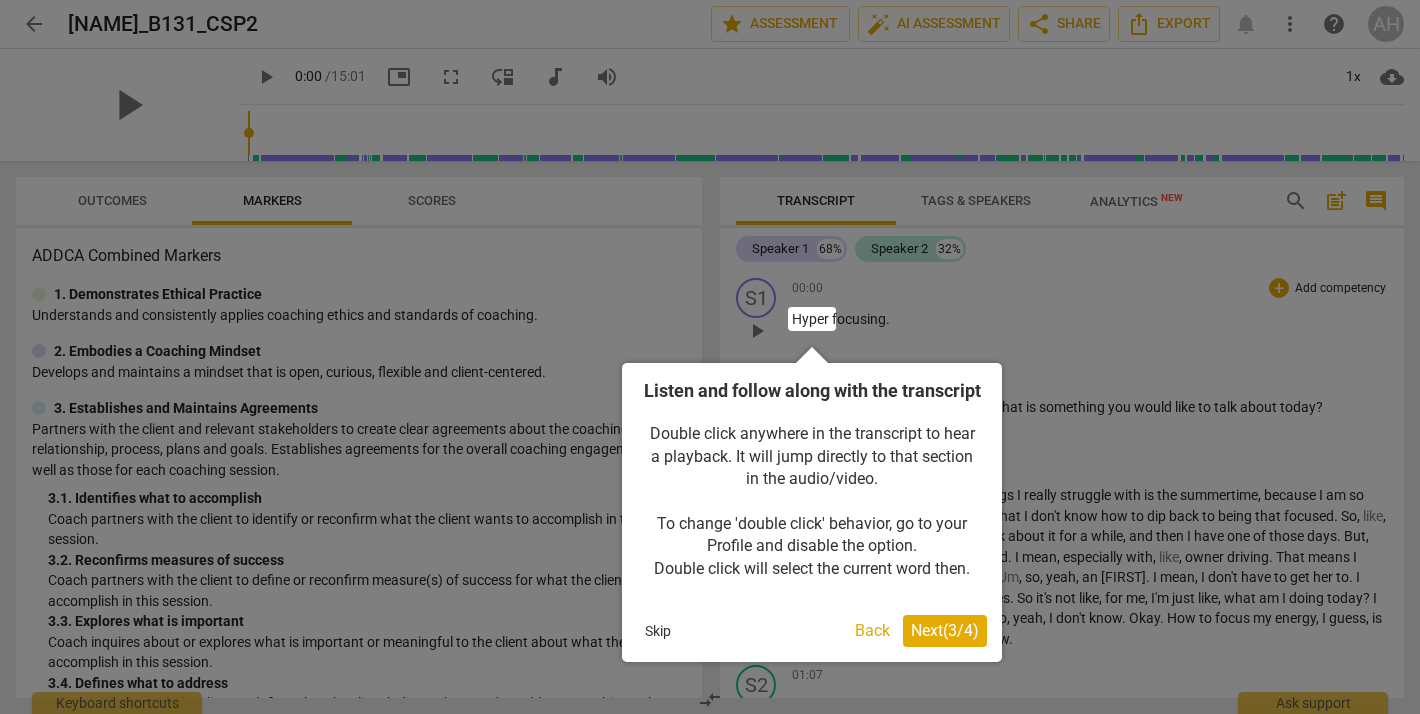 click on "Next  ( 3 / 4 )" at bounding box center [945, 630] 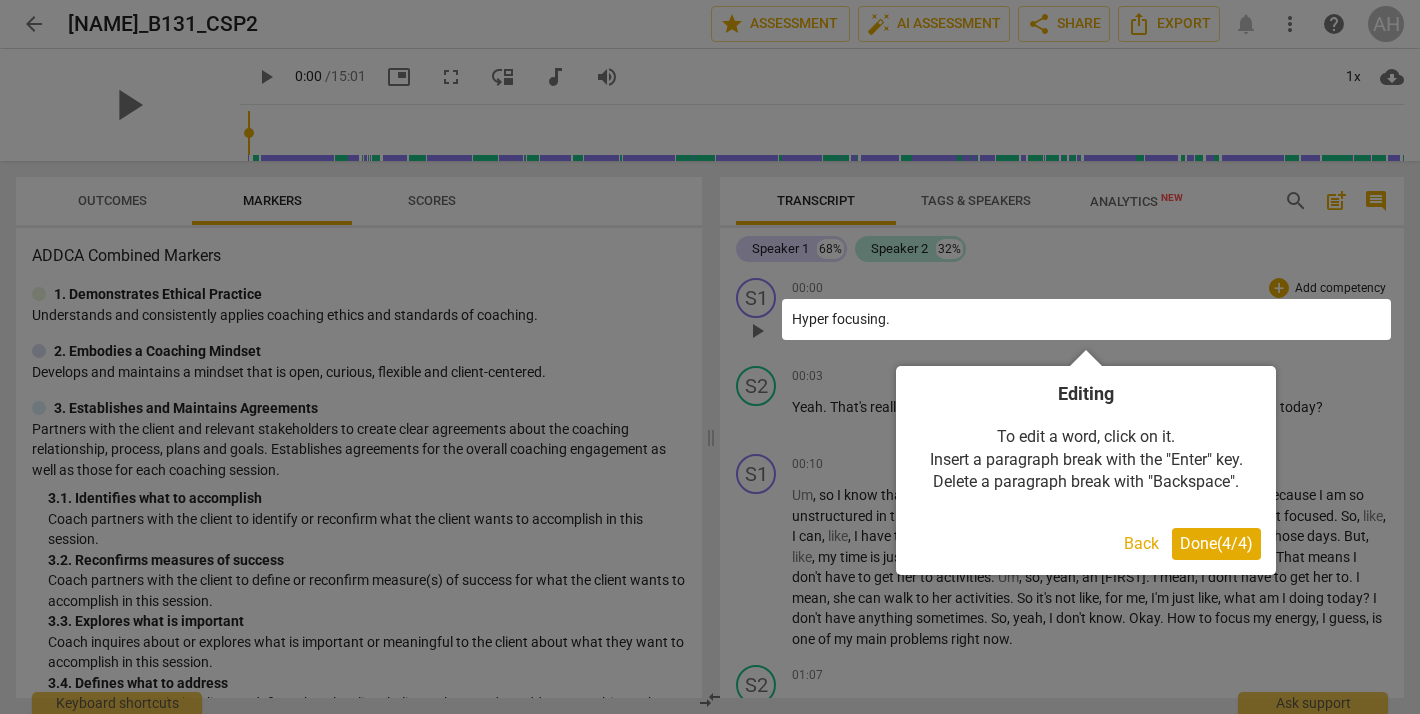 click on "Done  ( 4 / 4 )" at bounding box center [1216, 543] 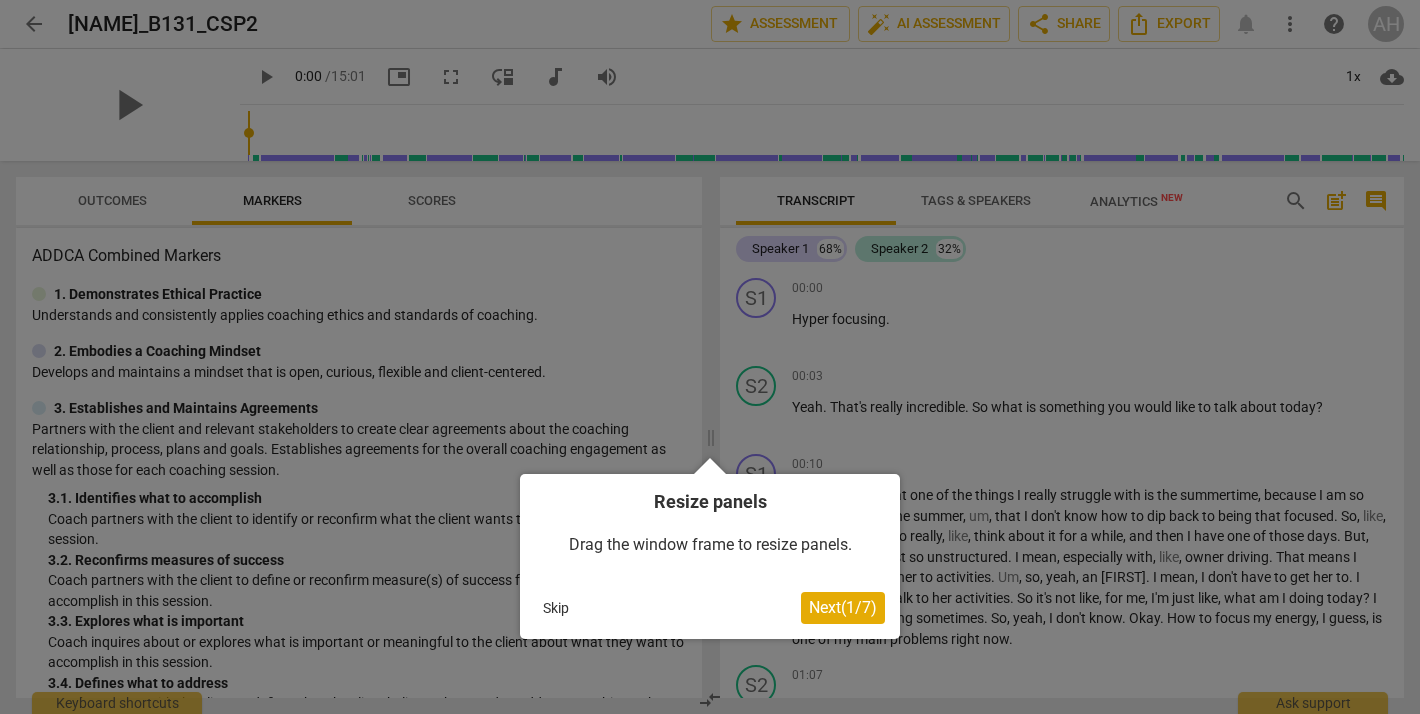 click on "Next  ( 1 / 7 )" at bounding box center [843, 607] 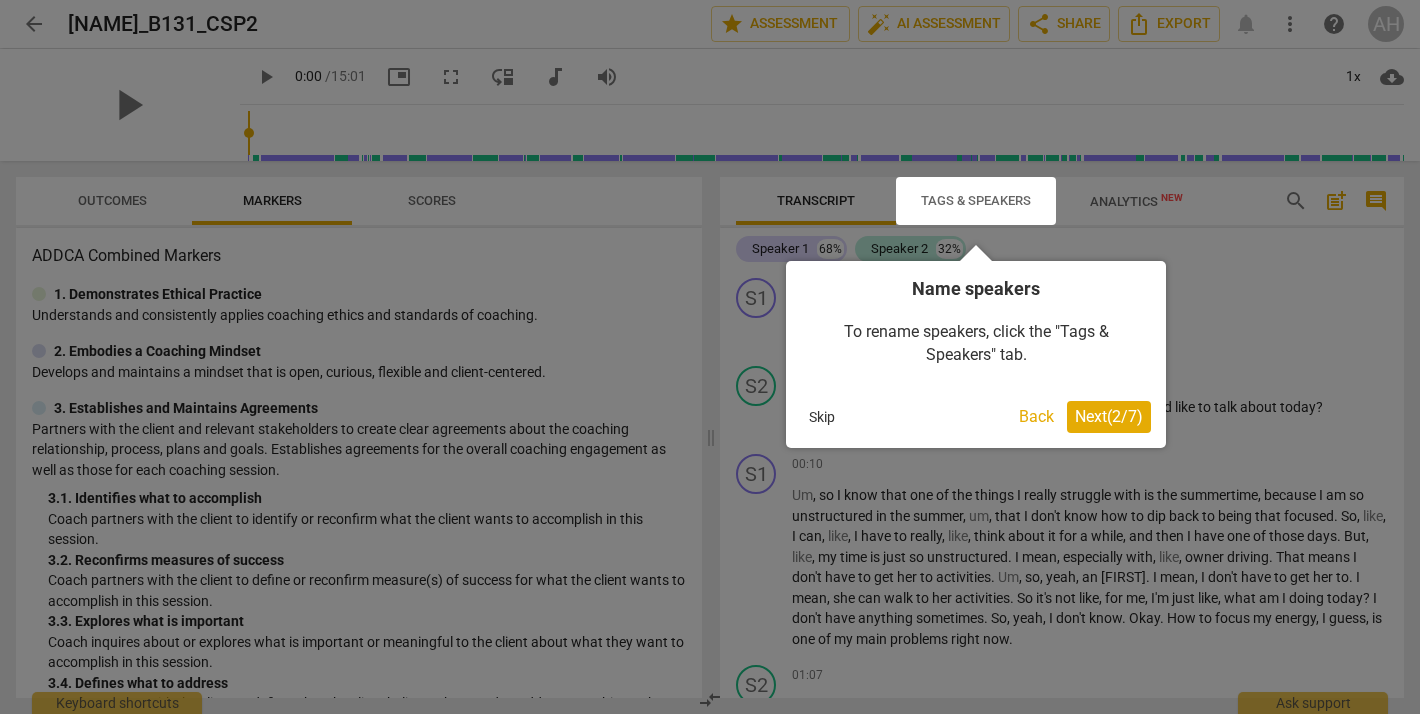click on "Next  ( 2 / 7 )" at bounding box center (1109, 416) 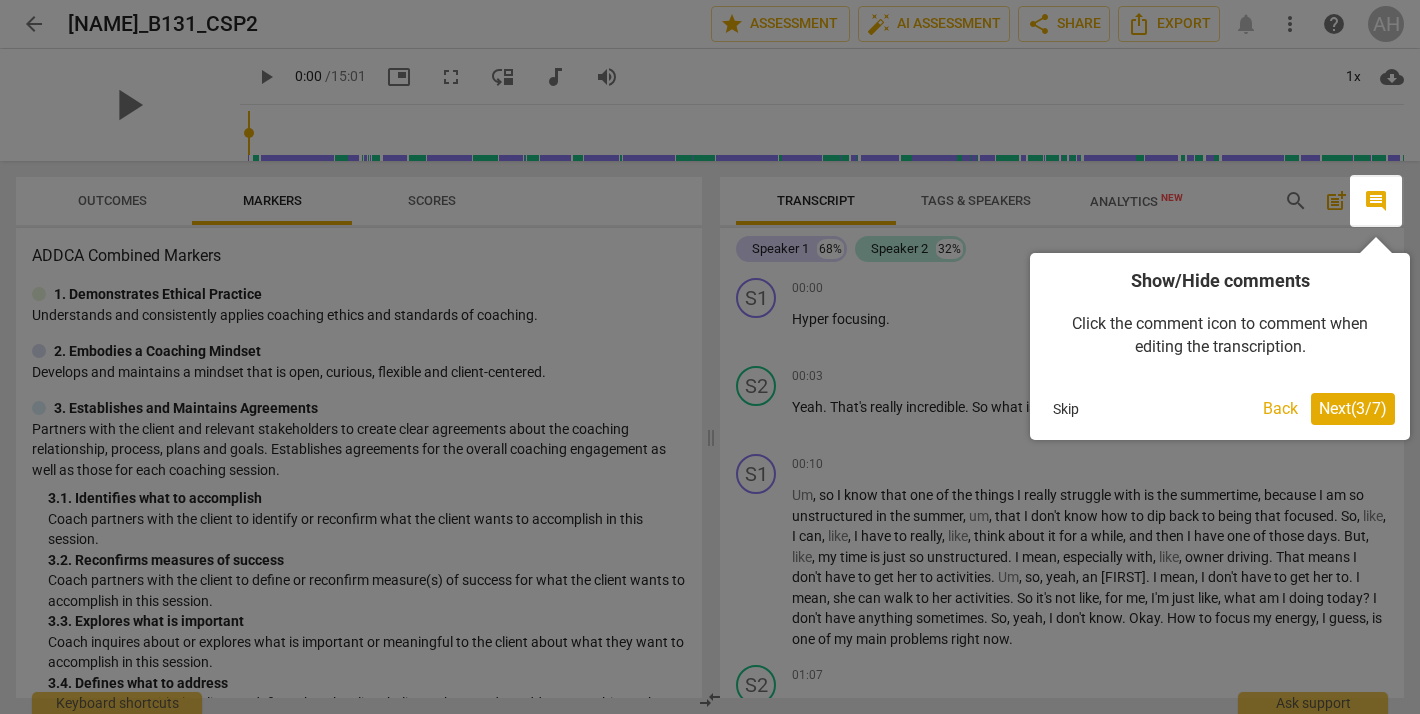click on "Next  ( 3 / 7 )" at bounding box center [1353, 408] 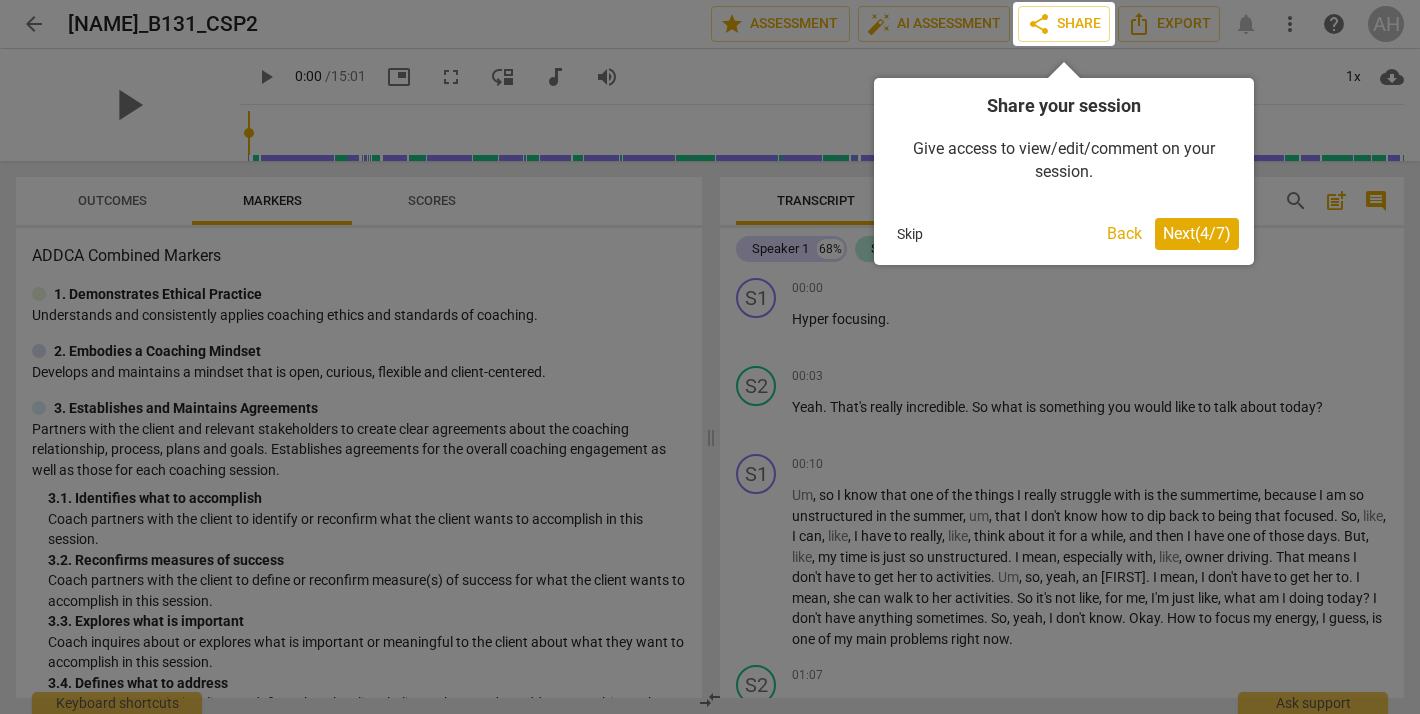 click on "Next  ( 4 / 7 )" at bounding box center [1197, 233] 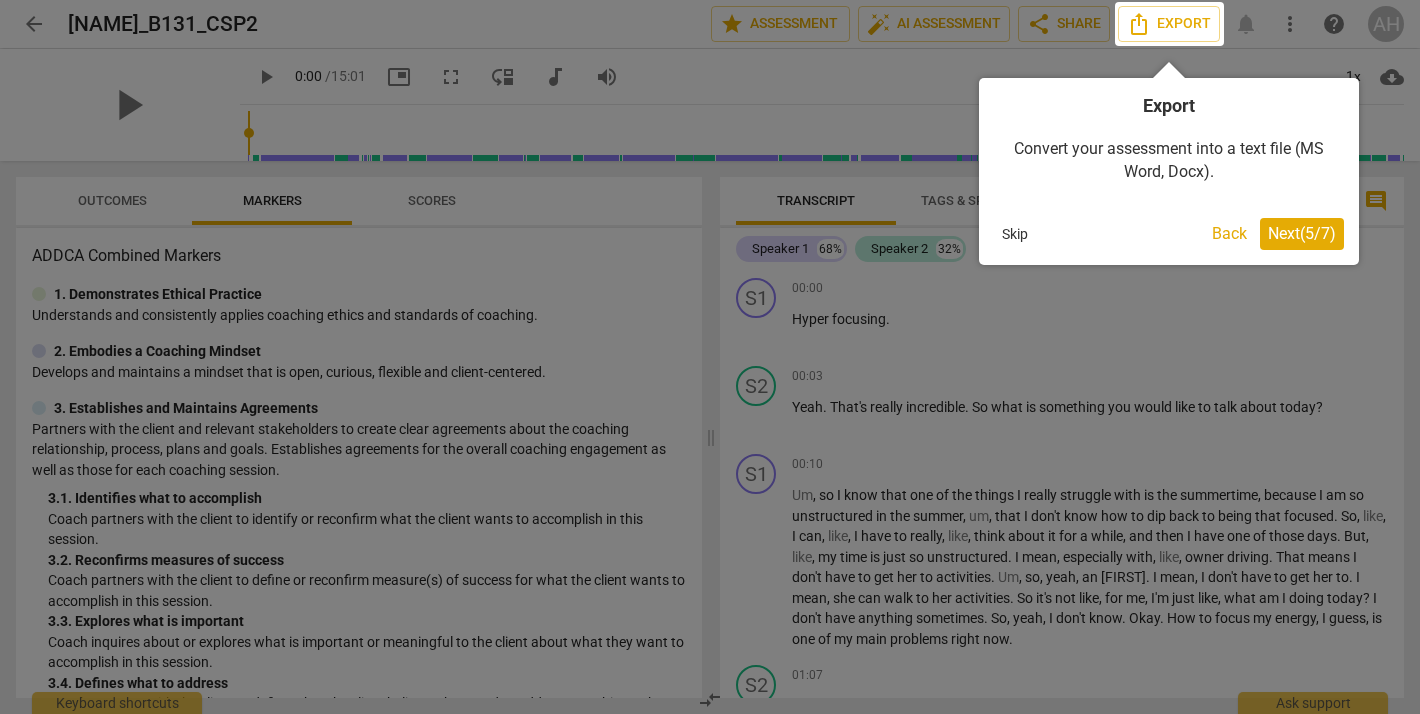 click on "Next  ( 5 / 7 )" at bounding box center [1302, 233] 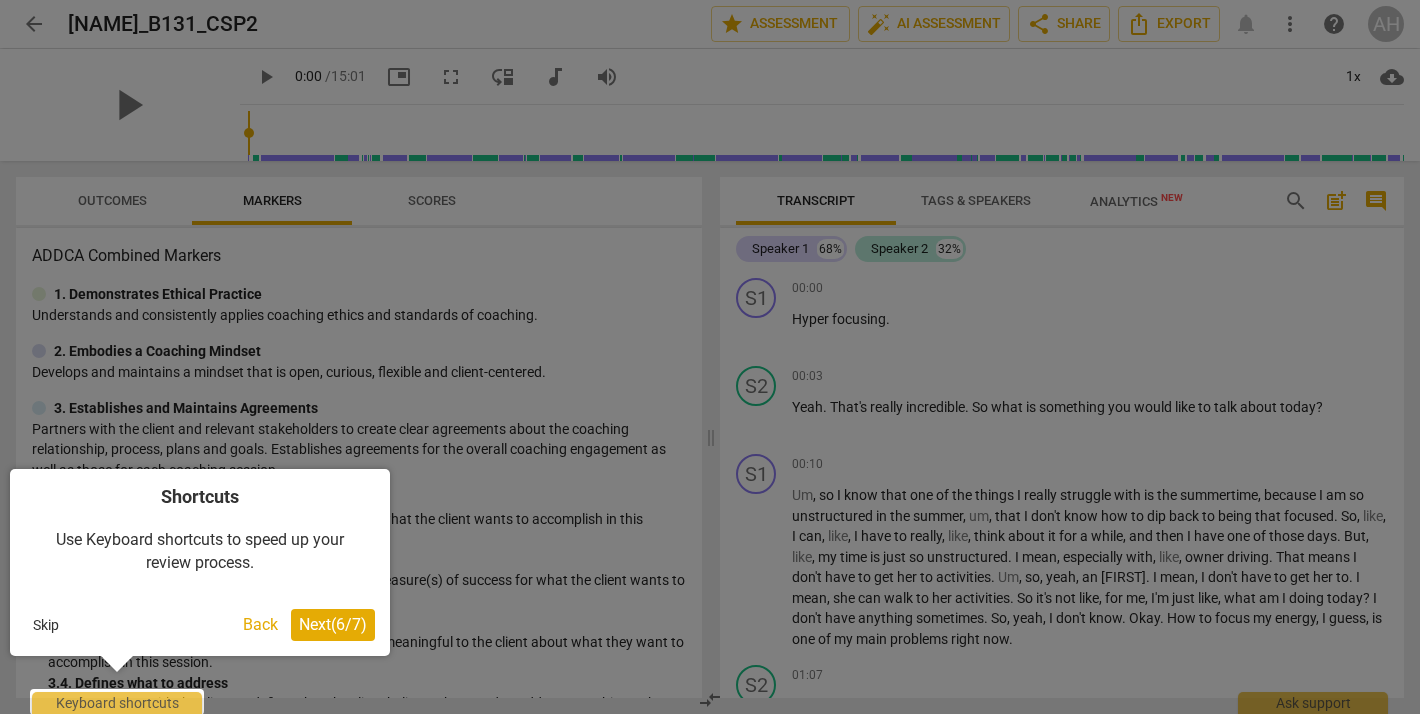 click on "Next  ( 6 / 7 )" at bounding box center (333, 624) 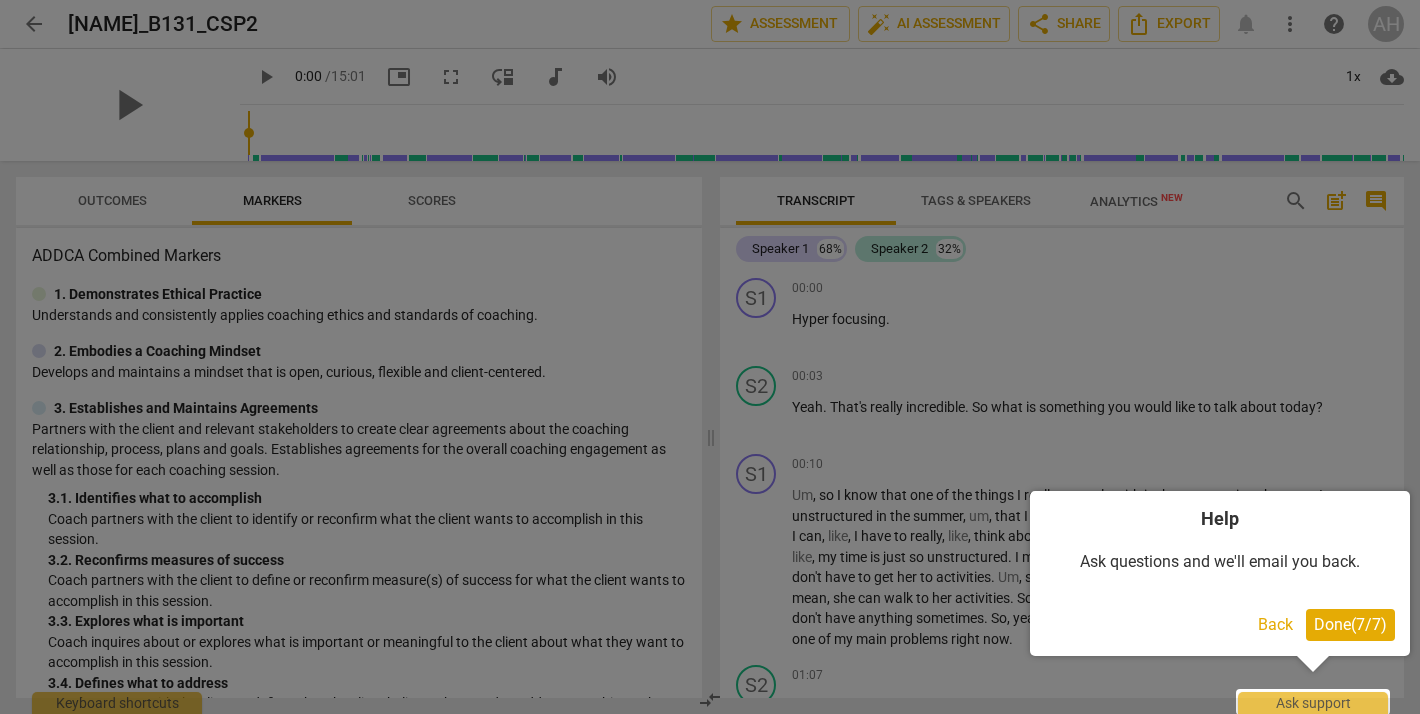click on "Done  ( 7 / 7 )" at bounding box center [1350, 624] 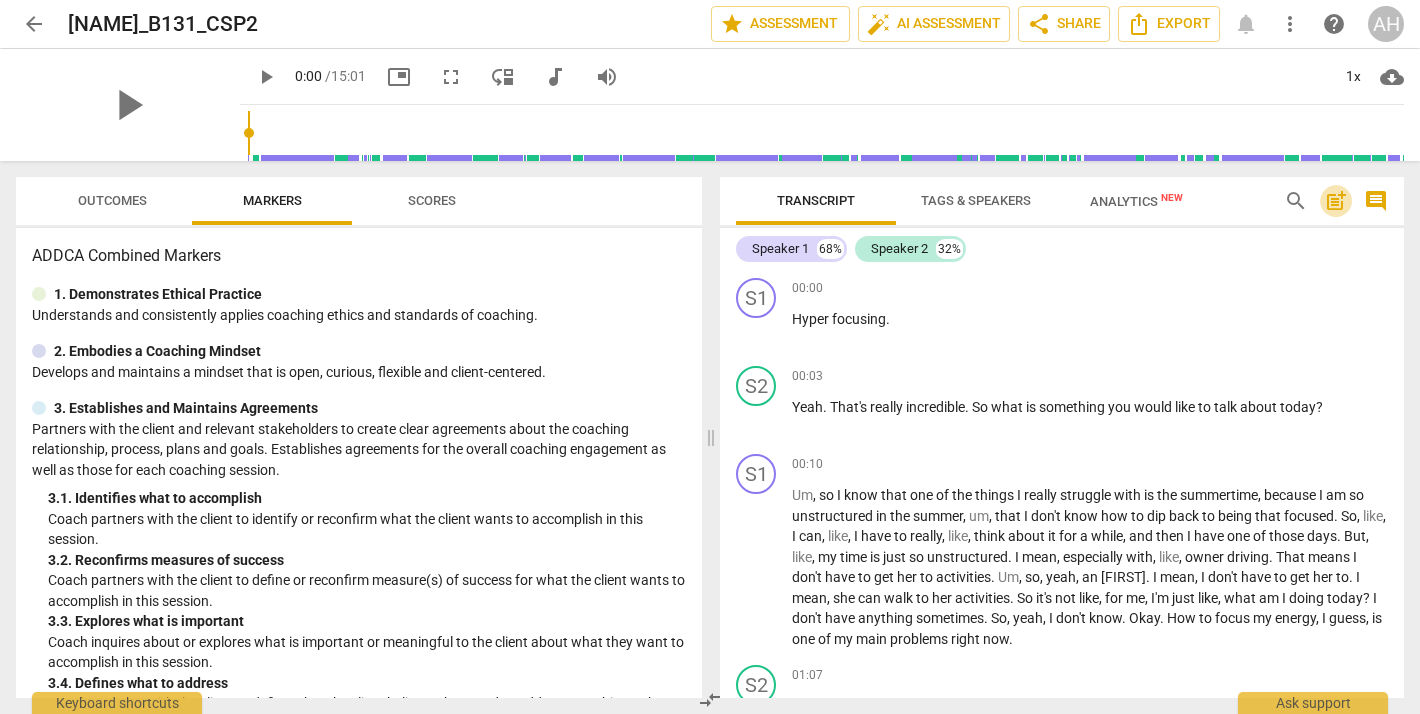 click on "post_add" at bounding box center [1336, 201] 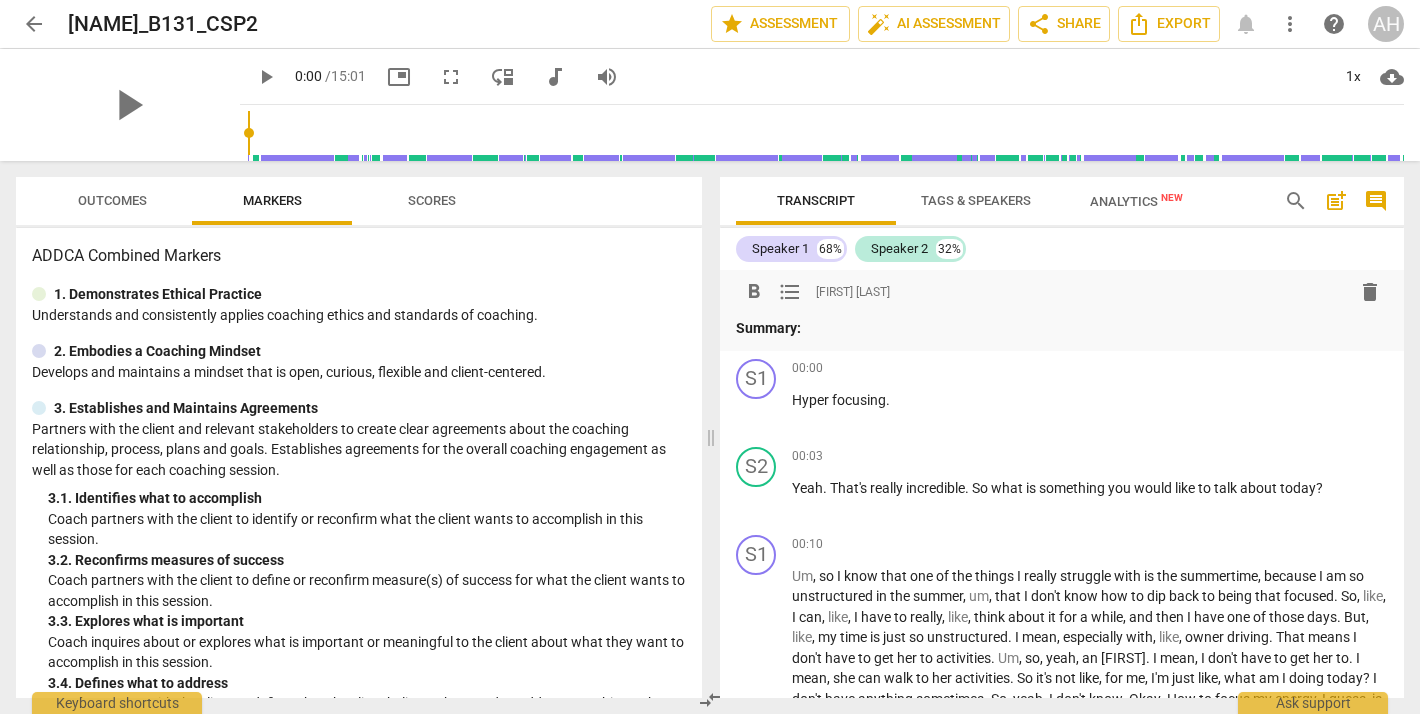 type 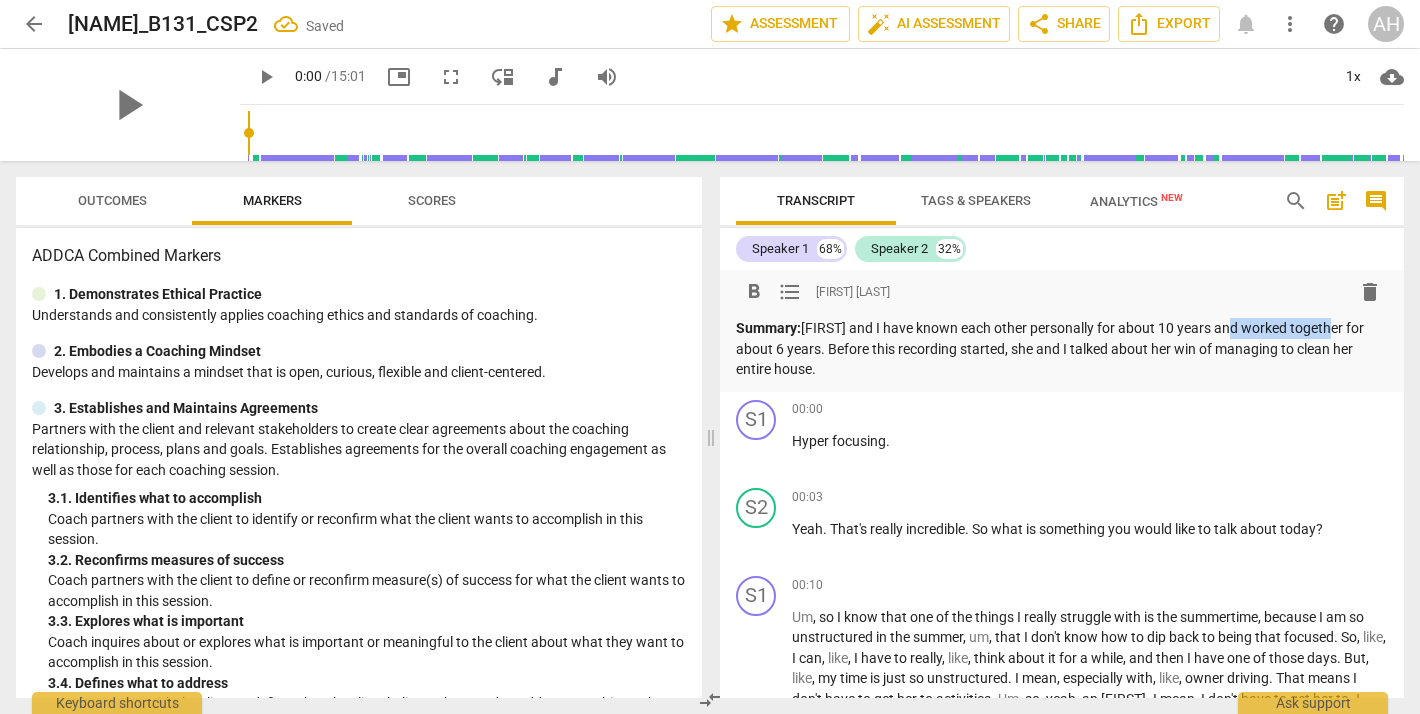 drag, startPoint x: 1322, startPoint y: 328, endPoint x: 1223, endPoint y: 330, distance: 99.0202 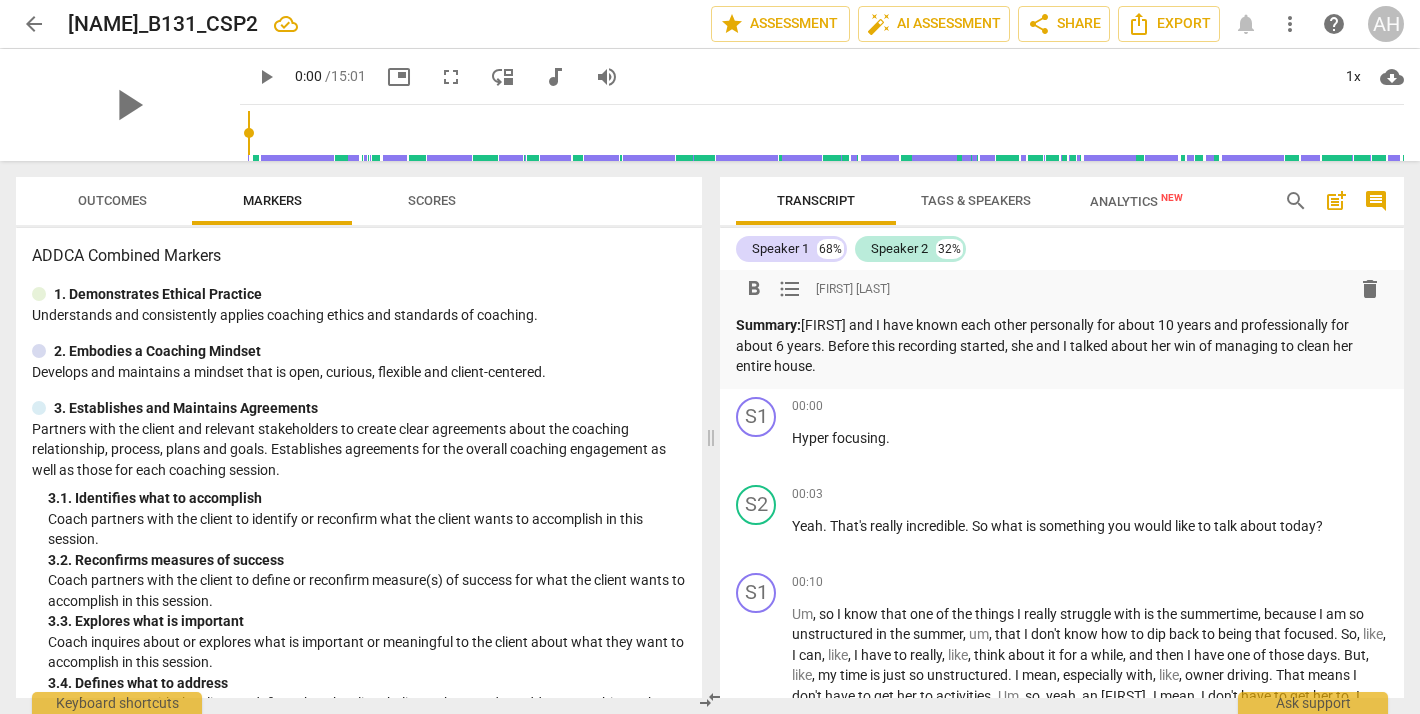 scroll, scrollTop: 0, scrollLeft: 0, axis: both 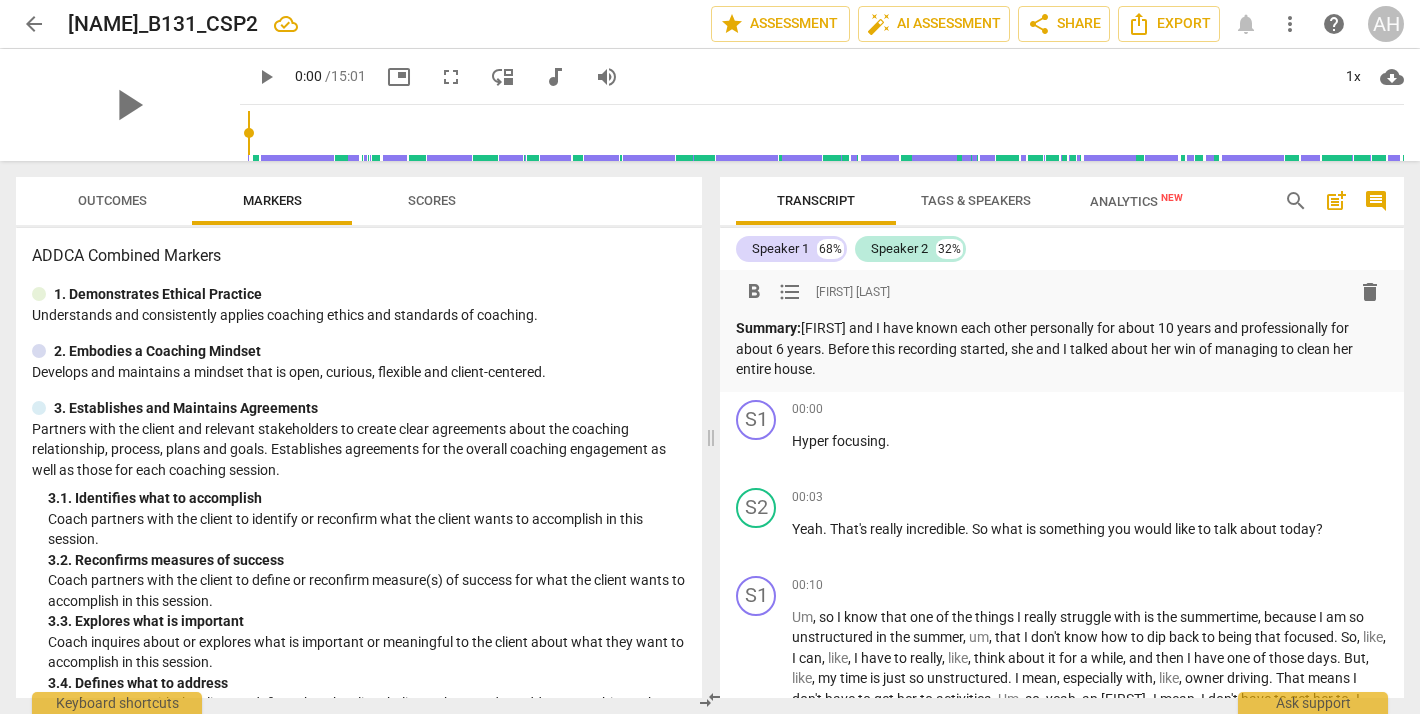click on "Speaker 1 68% Speaker 2 32%" at bounding box center (1062, 249) 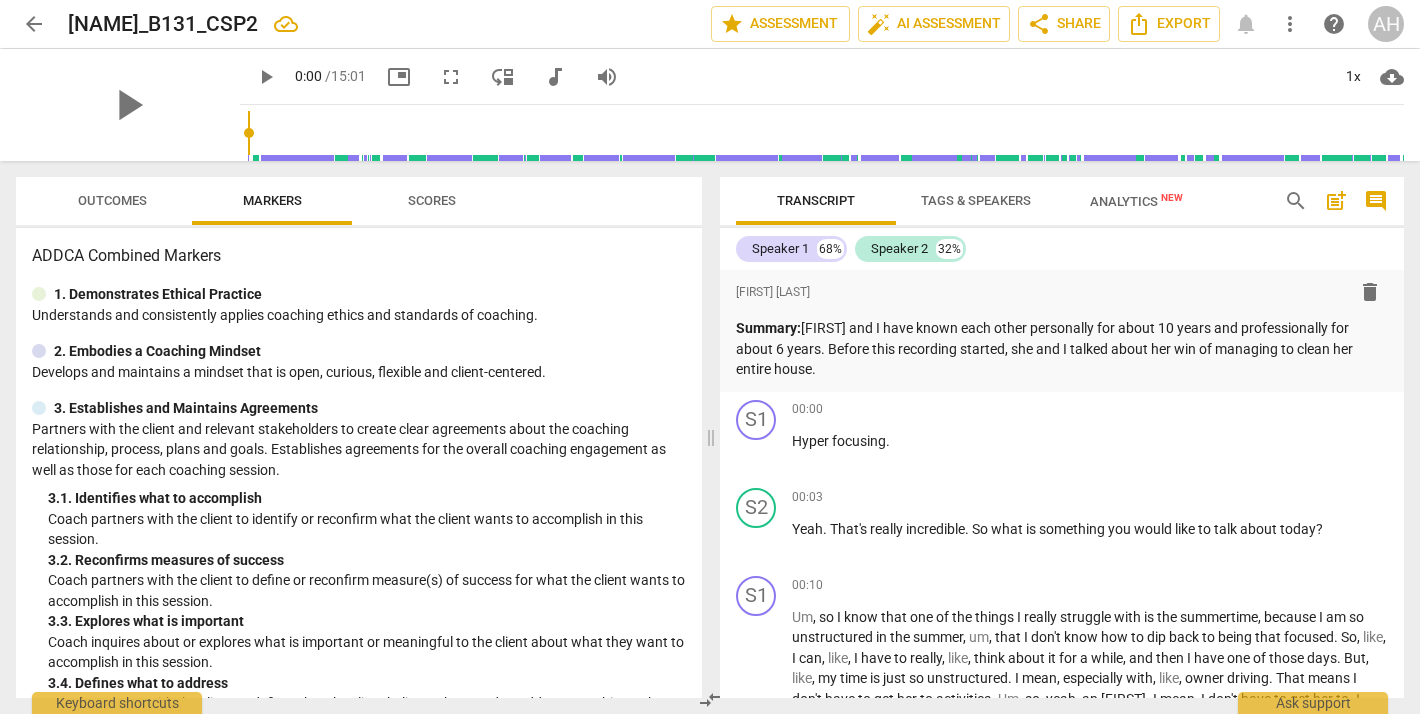 click on "post_add" at bounding box center [1336, 201] 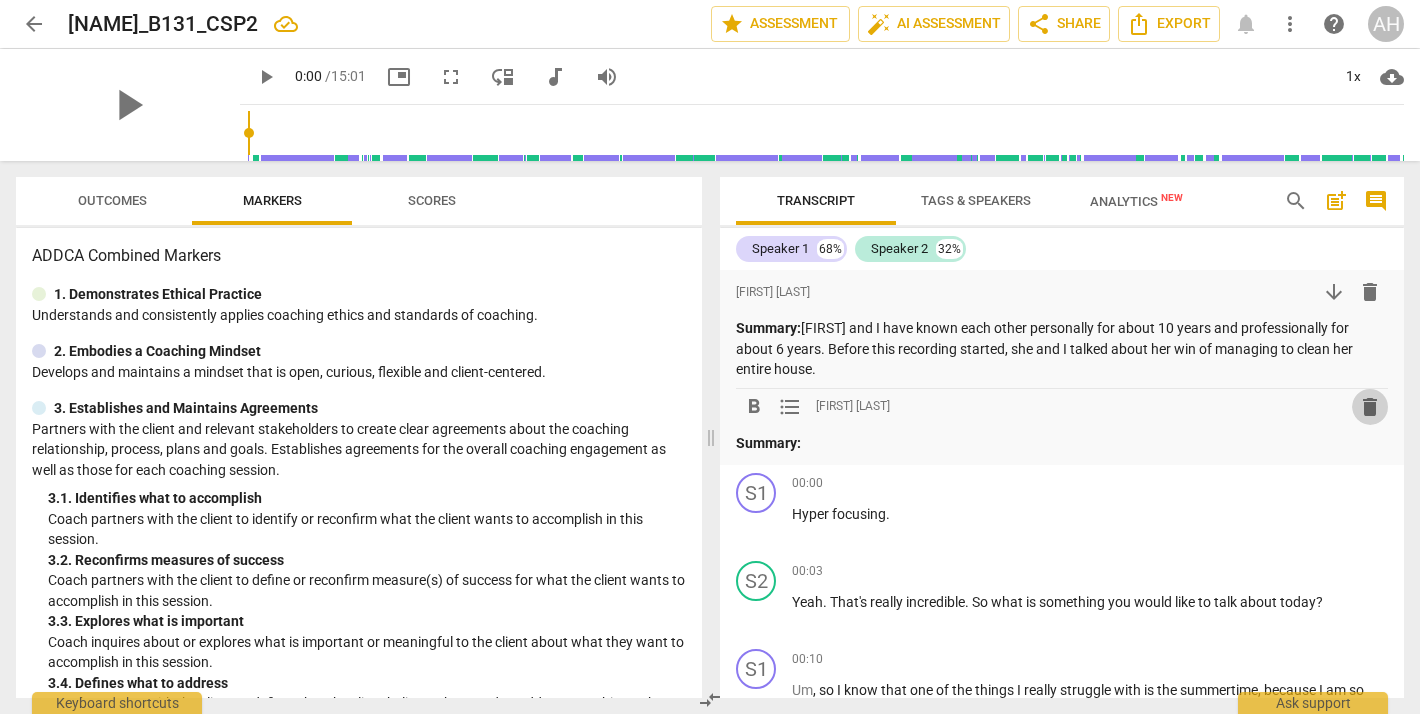 click on "delete" at bounding box center [1370, 407] 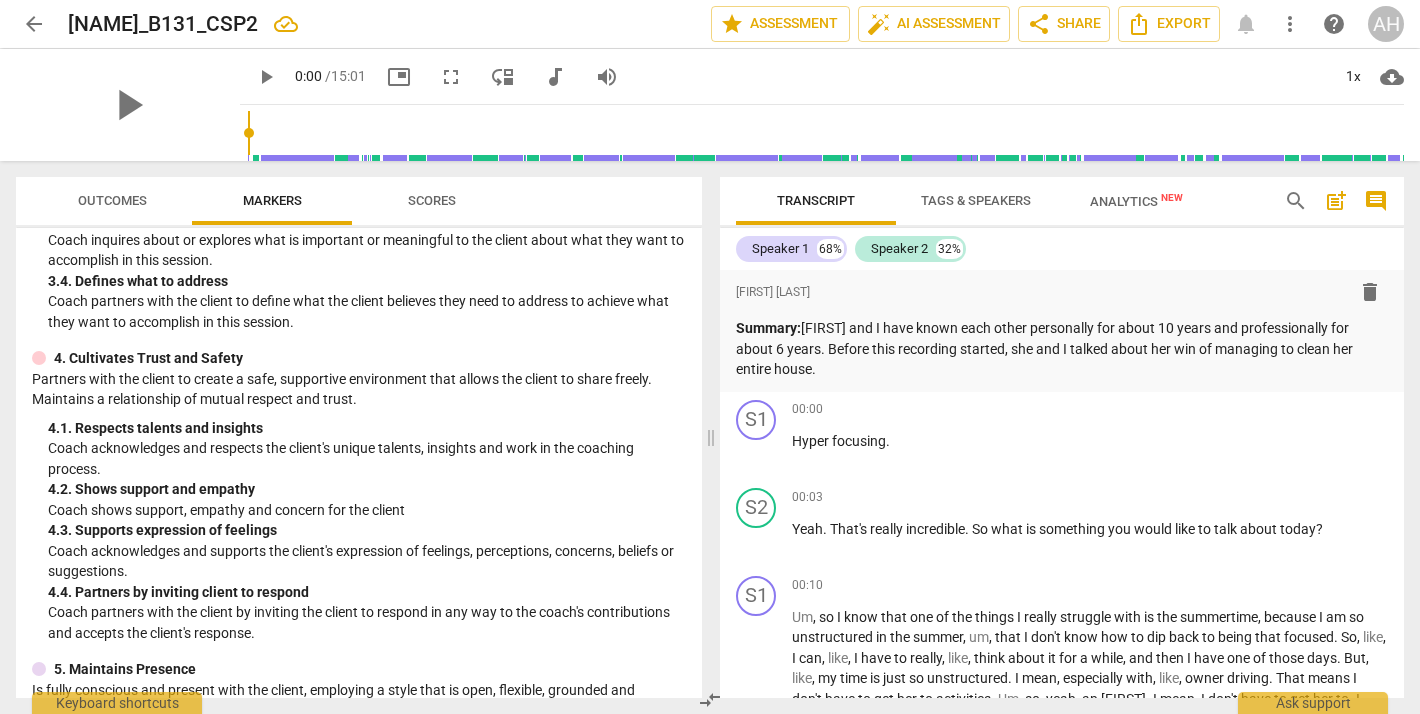 scroll, scrollTop: 0, scrollLeft: 0, axis: both 